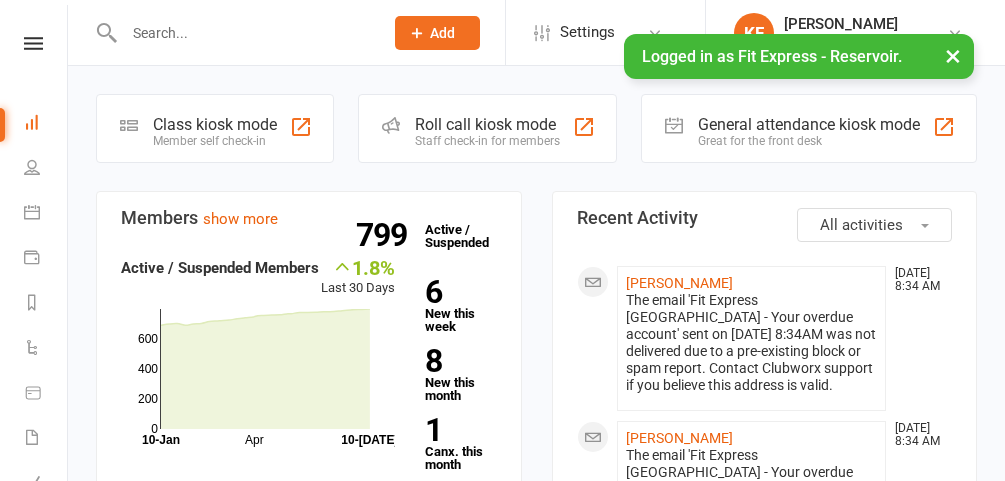 scroll, scrollTop: 0, scrollLeft: 0, axis: both 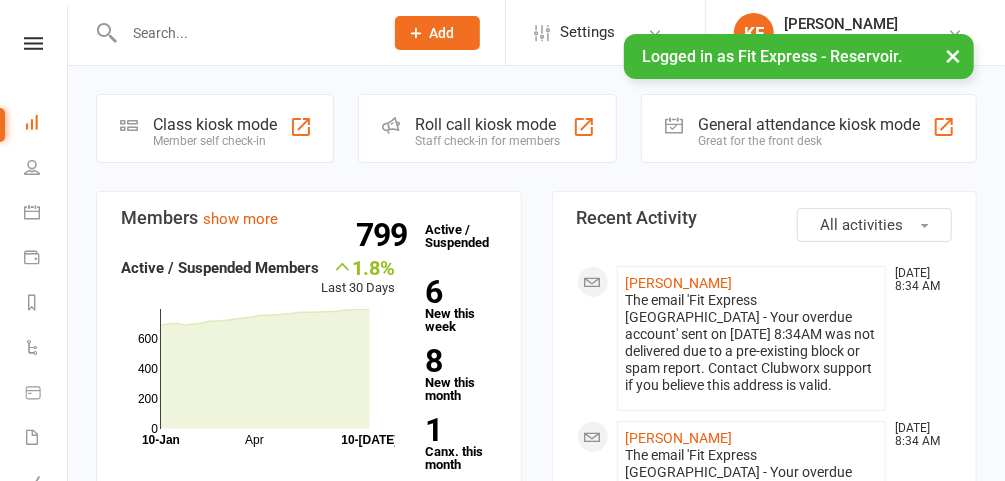 click on "×" at bounding box center [953, 55] 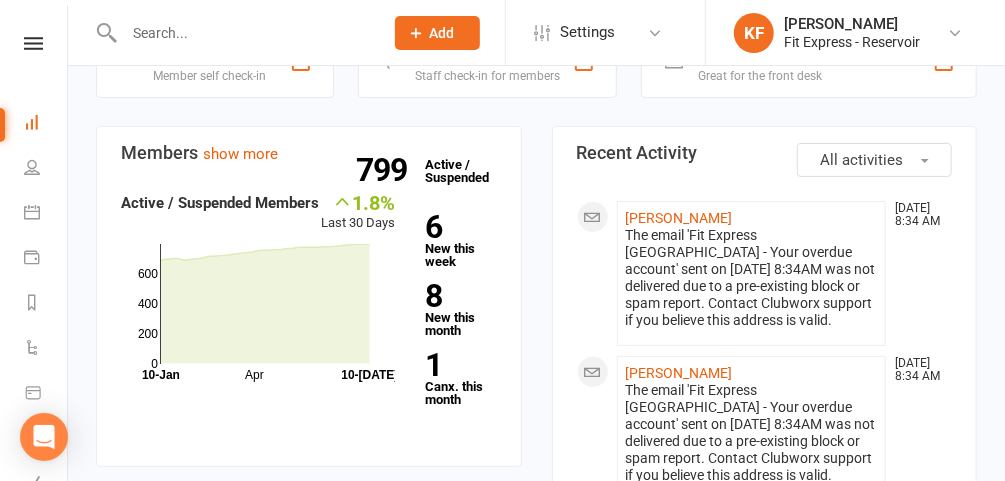 scroll, scrollTop: 0, scrollLeft: 0, axis: both 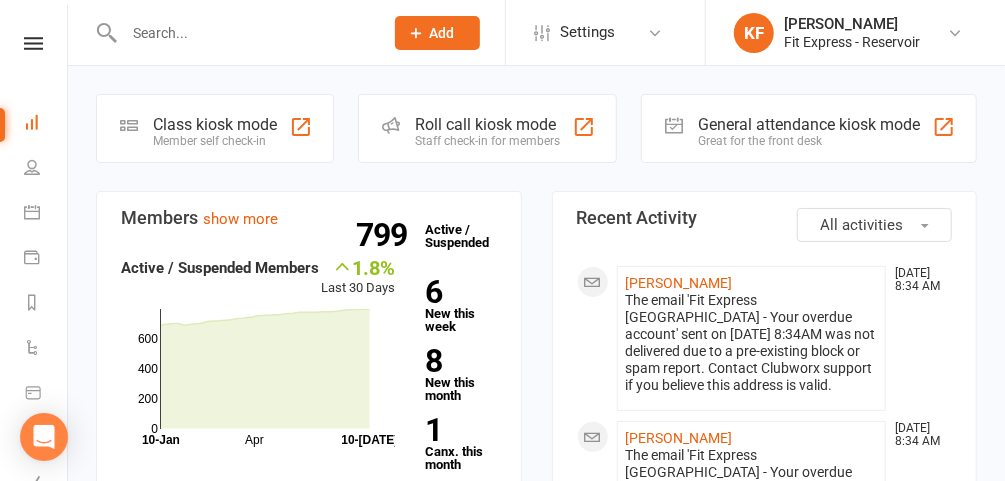 click at bounding box center [33, 43] 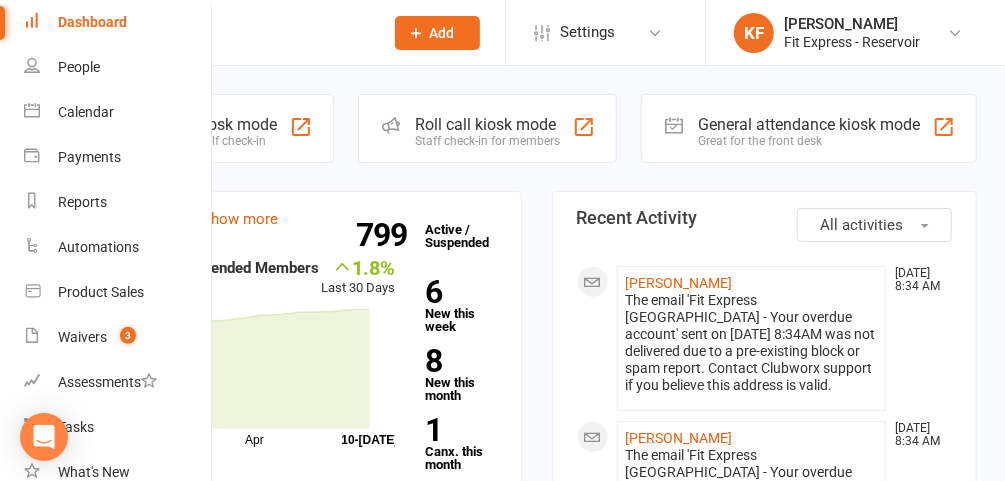 scroll, scrollTop: 89, scrollLeft: 0, axis: vertical 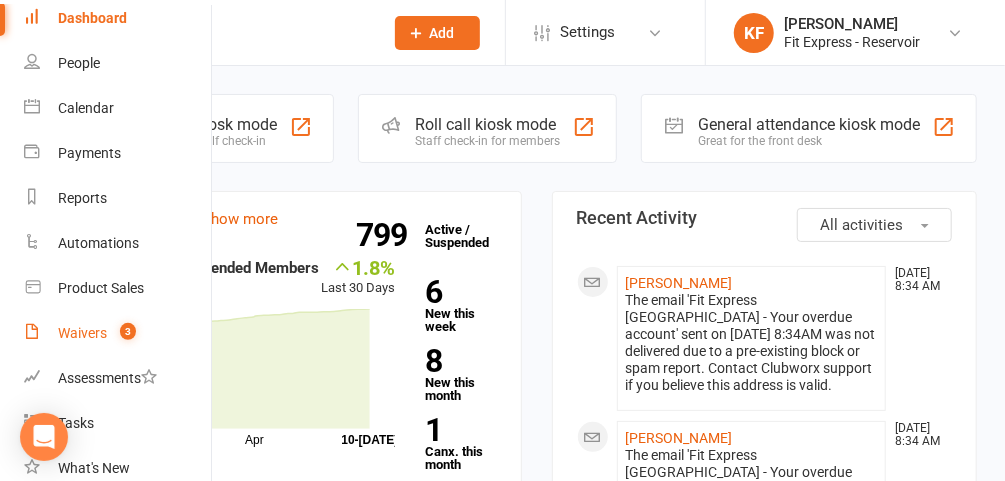 click on "Waivers" at bounding box center (82, 333) 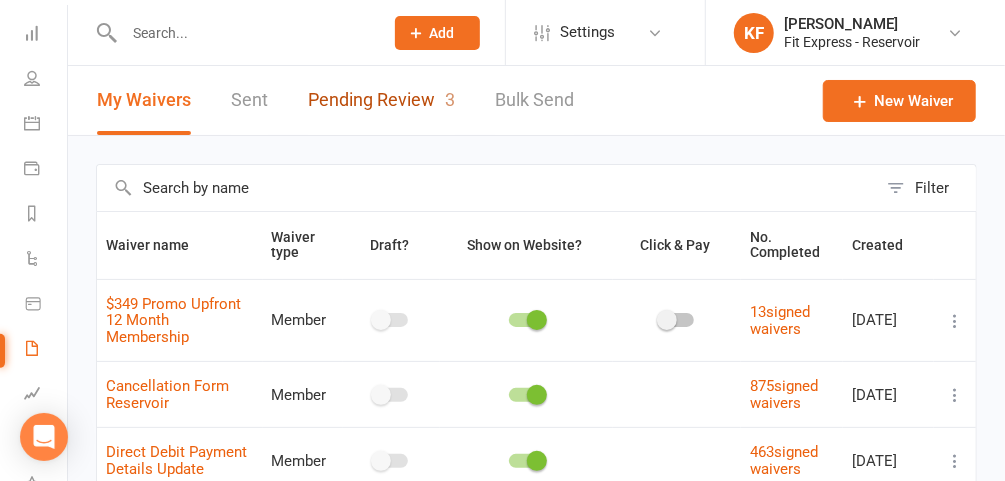 click on "Pending Review 3" at bounding box center [381, 100] 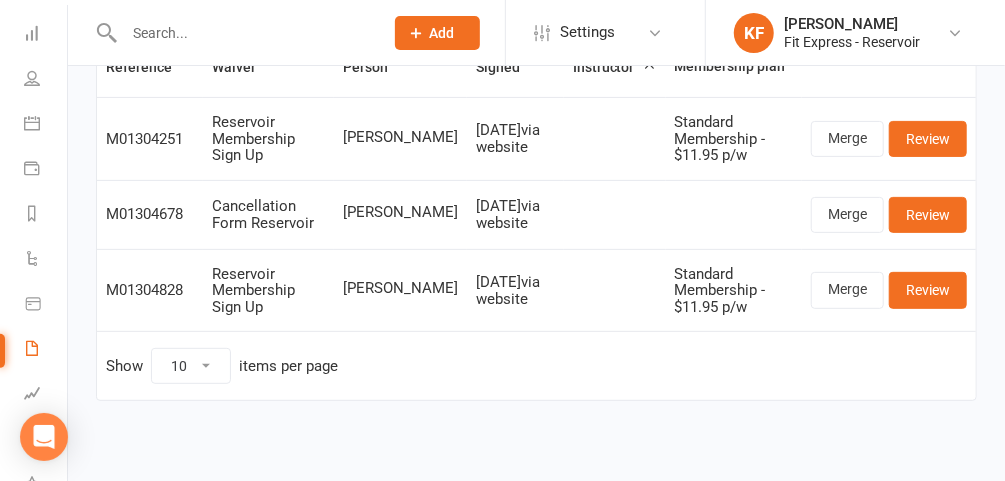 scroll, scrollTop: 0, scrollLeft: 0, axis: both 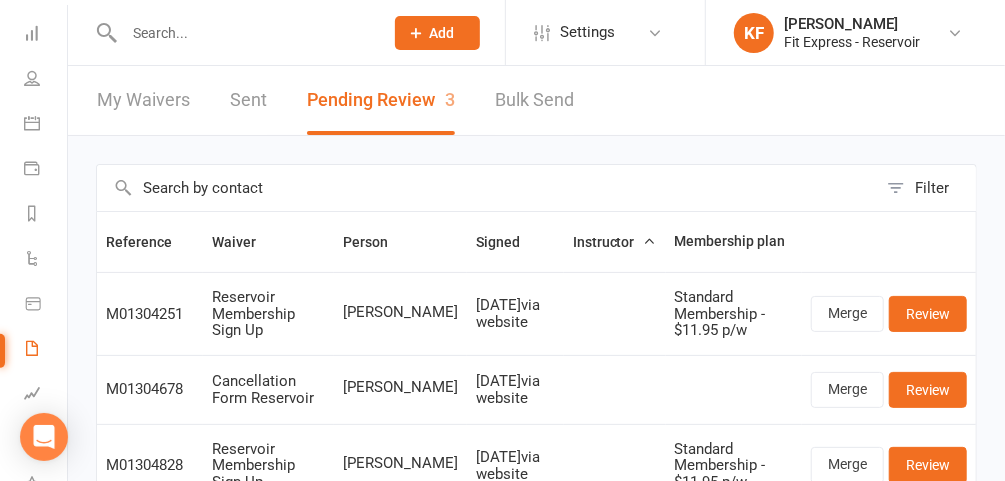 click at bounding box center [955, 33] 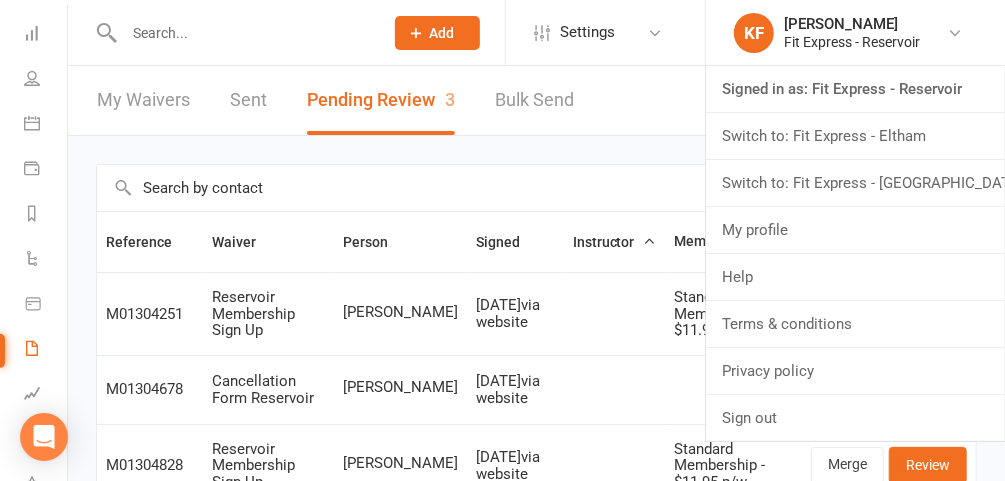 click on "Filter Reference Waiver Person Signed Instructor Membership plan M01304251 Reservoir Membership Sign Up [PERSON_NAME] [DATE]  via   website Standard Membership - $11.95 p/w Merge Review M01304678 Cancellation Form Reservoir [PERSON_NAME] [DATE]  via   website Merge Review M01304828 Reservoir Membership Sign Up [PERSON_NAME] [DATE]  via   website Standard Membership - $11.95 p/w Merge Review Show 10 25 50 100 items per page" at bounding box center [536, 384] 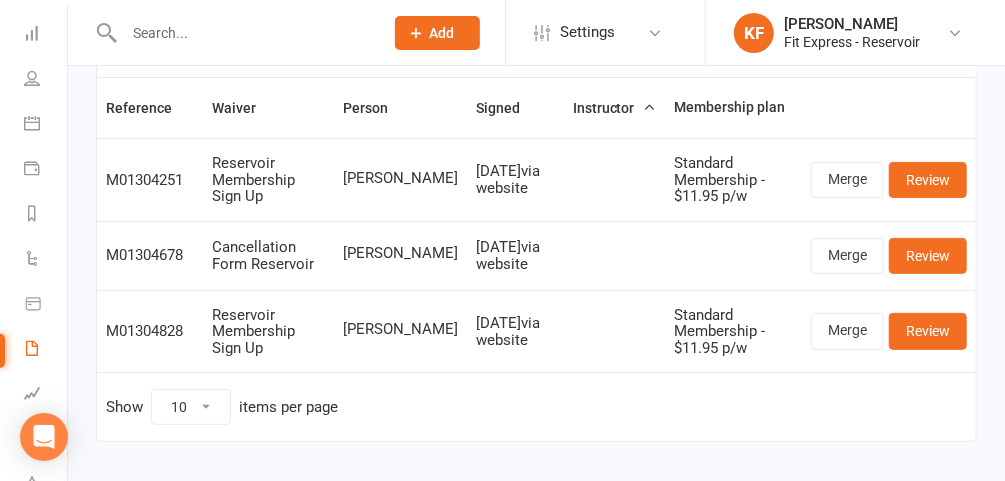 scroll, scrollTop: 0, scrollLeft: 0, axis: both 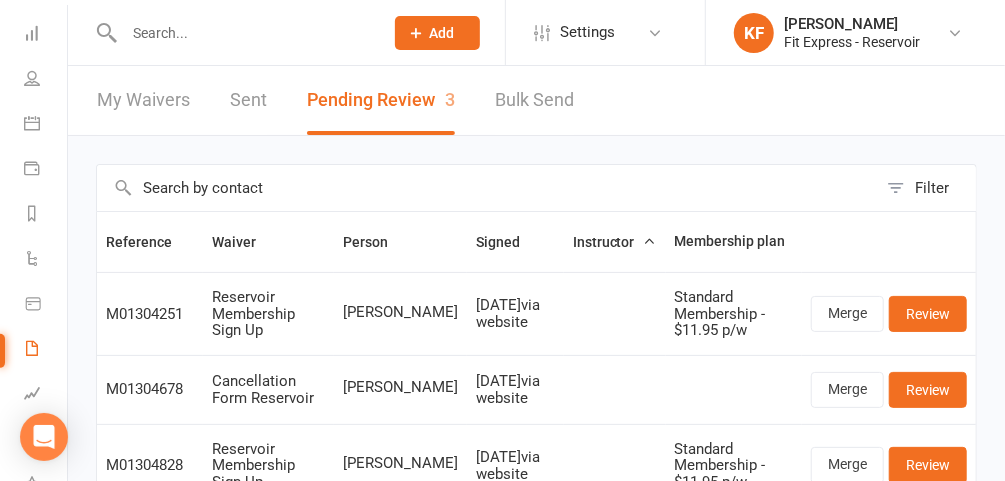 click on "Filter Reference Waiver Person Signed Instructor Membership plan M01304251 Reservoir Membership Sign Up [PERSON_NAME] [DATE]  via   website Standard Membership - $11.95 p/w Merge Review M01304678 Cancellation Form Reservoir [PERSON_NAME] [DATE]  via   website Merge Review M01304828 Reservoir Membership Sign Up [PERSON_NAME] [DATE]  via   website Standard Membership - $11.95 p/w Merge Review Show 10 25 50 100 items per page" at bounding box center [536, 384] 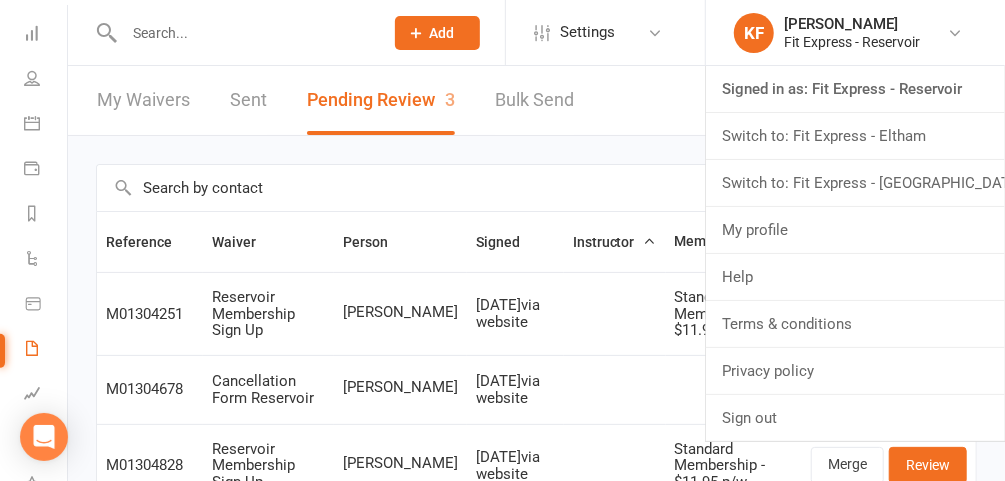 click on "Switch to: Fit Express - Eltham" at bounding box center (855, 136) 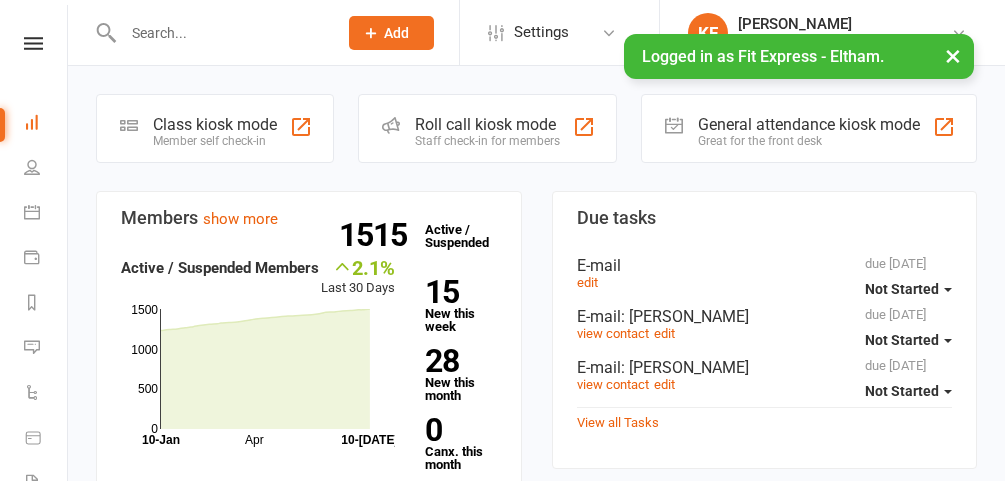 scroll, scrollTop: 0, scrollLeft: 0, axis: both 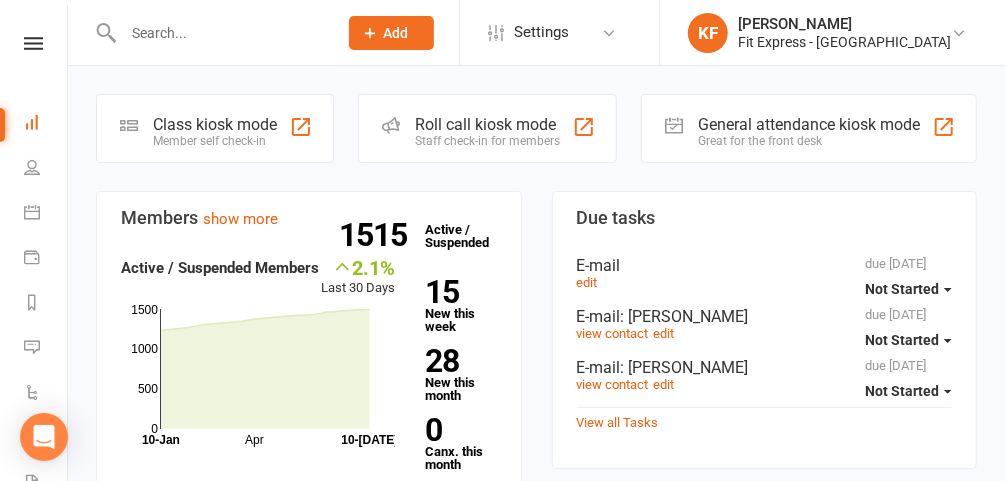 click at bounding box center (209, 32) 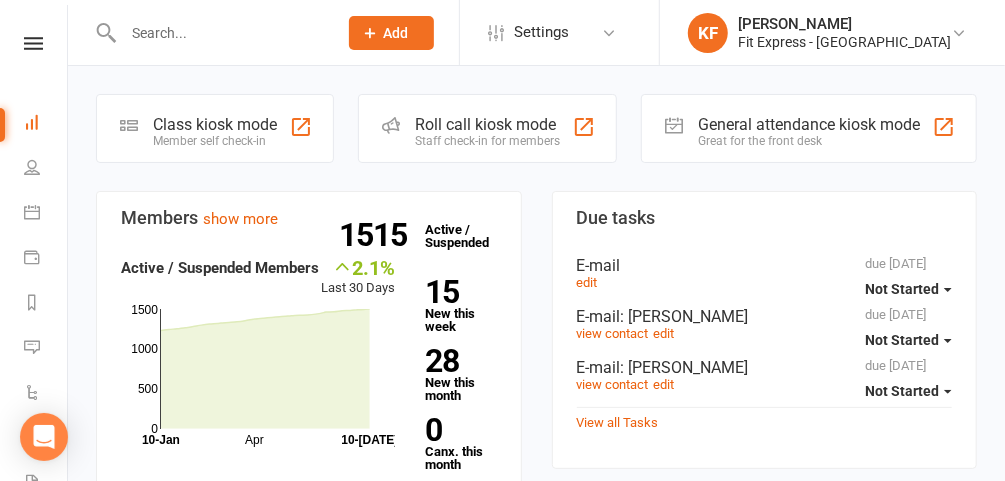 click at bounding box center [220, 33] 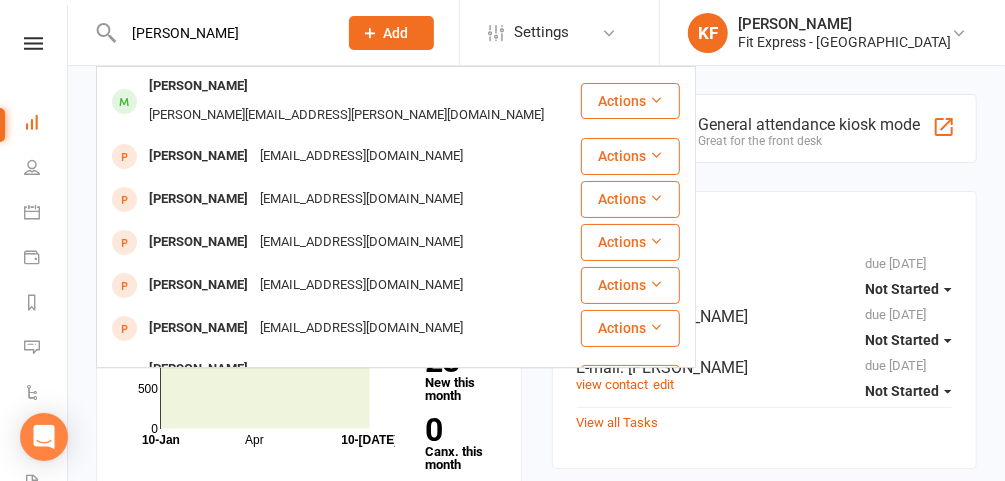 type on "shirley" 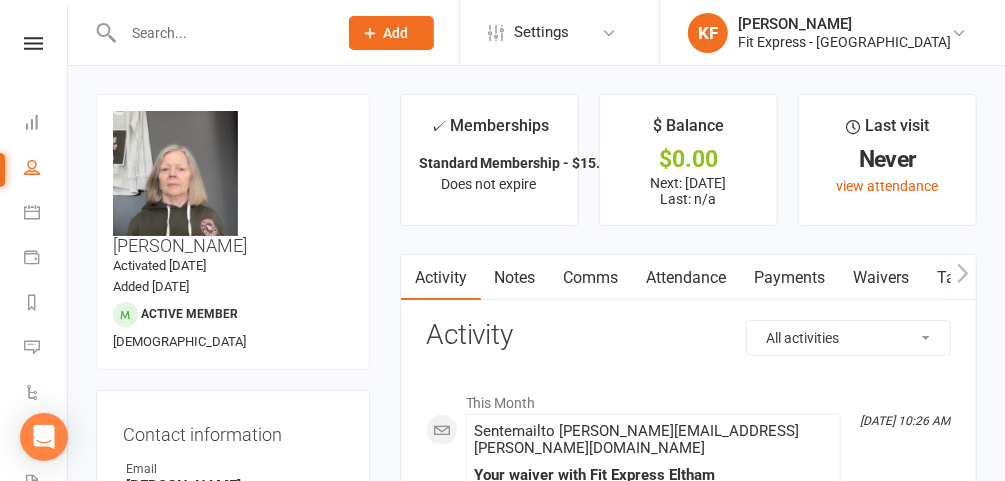scroll, scrollTop: 52, scrollLeft: 0, axis: vertical 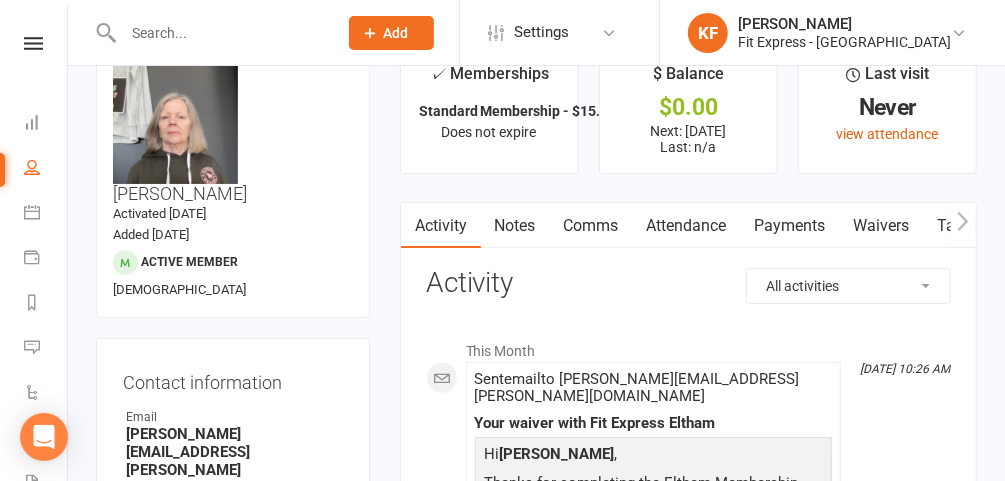 click at bounding box center (220, 33) 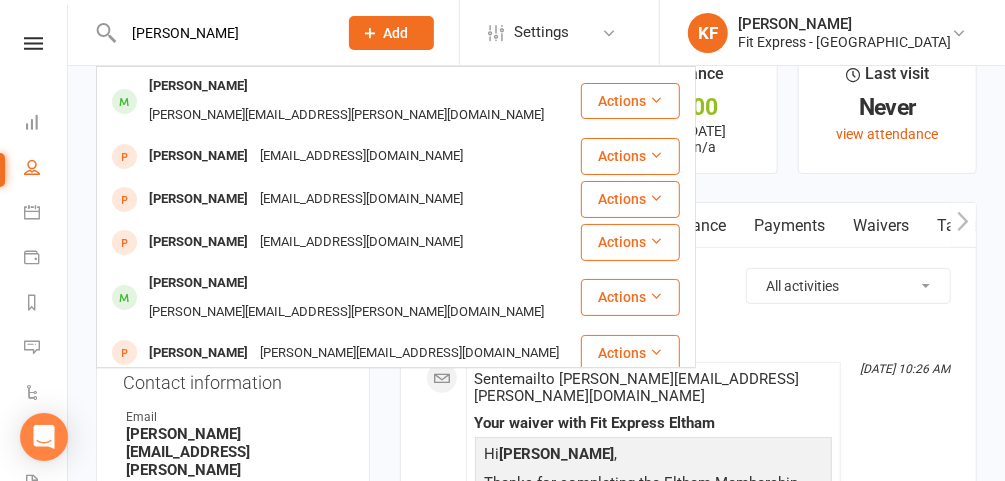 type on "hamel" 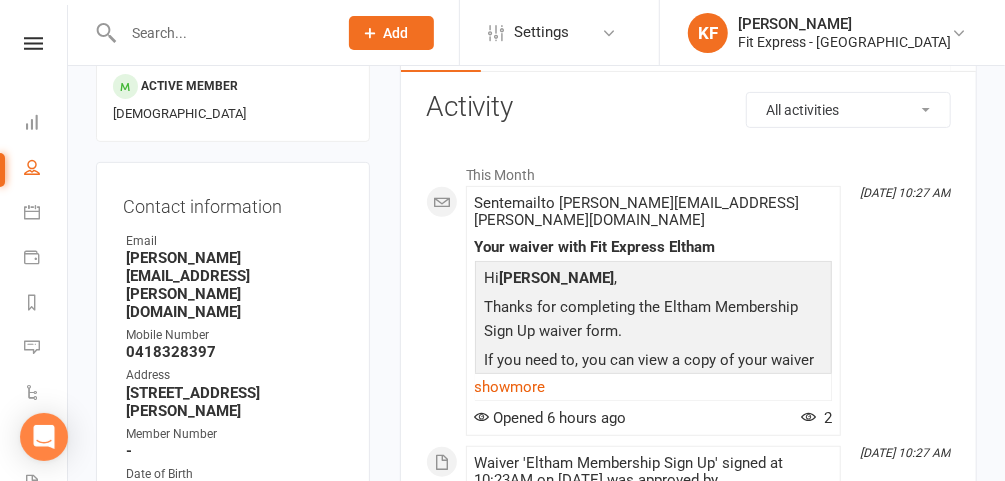 scroll, scrollTop: 0, scrollLeft: 0, axis: both 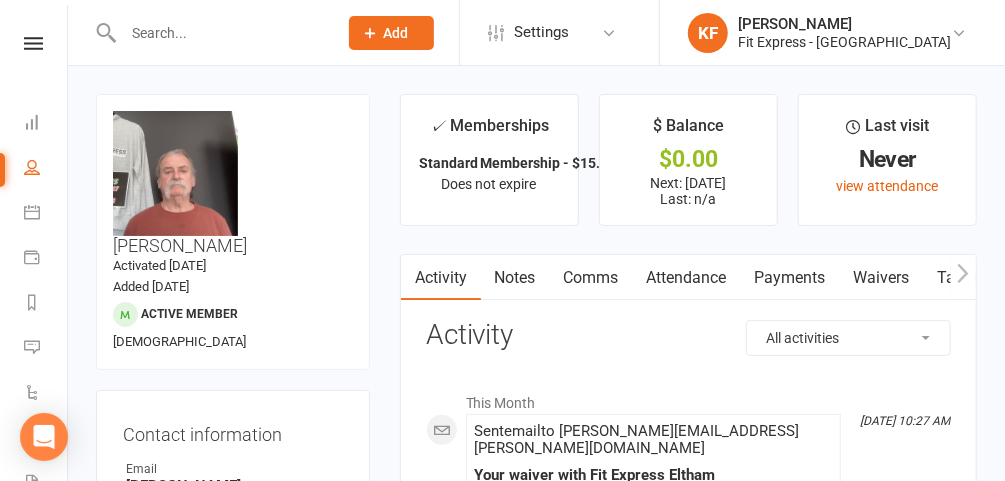 click at bounding box center [220, 33] 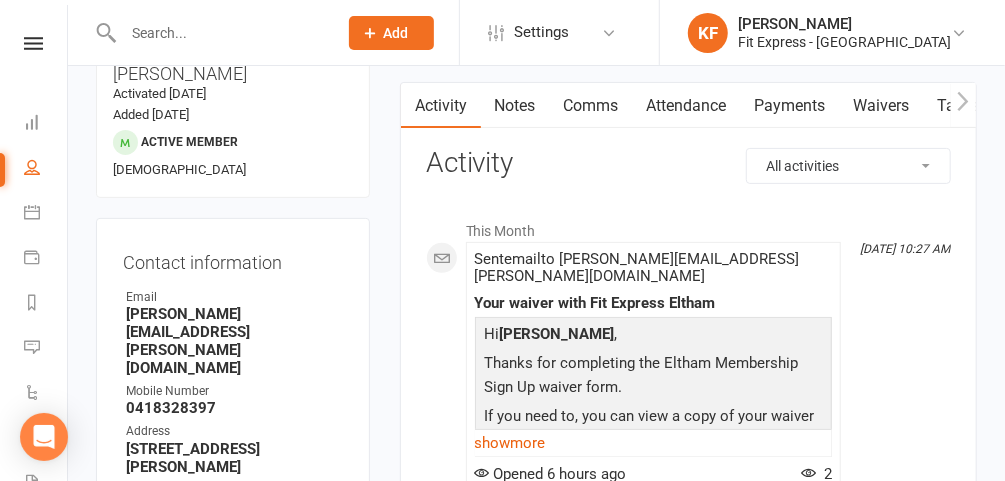 scroll, scrollTop: 0, scrollLeft: 0, axis: both 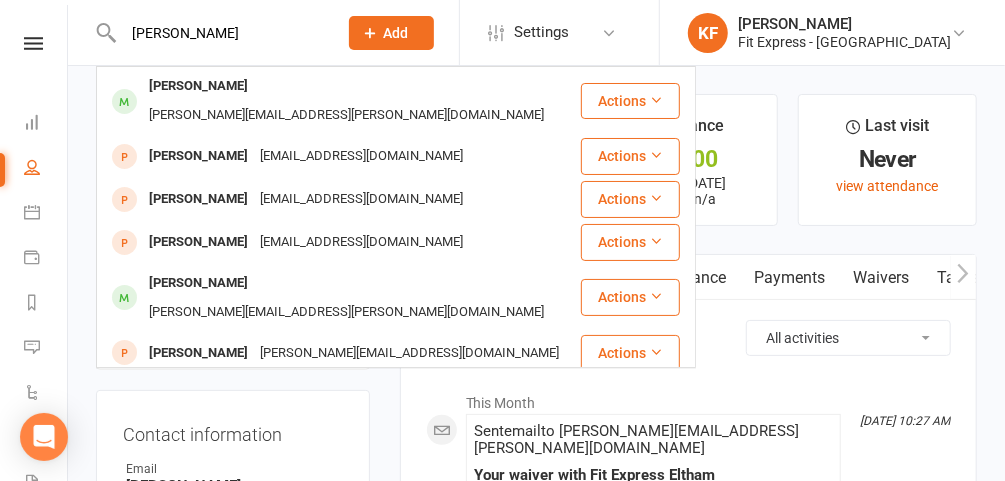 type on "hamel" 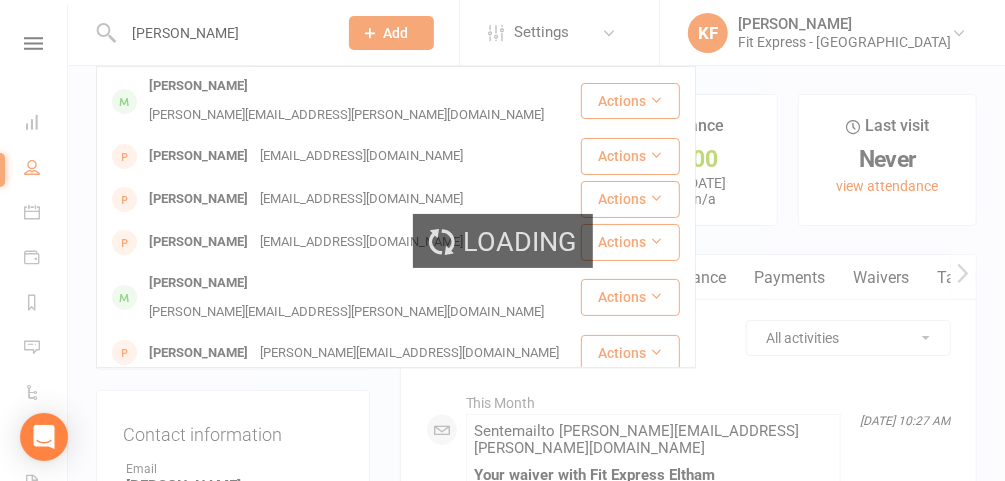 type 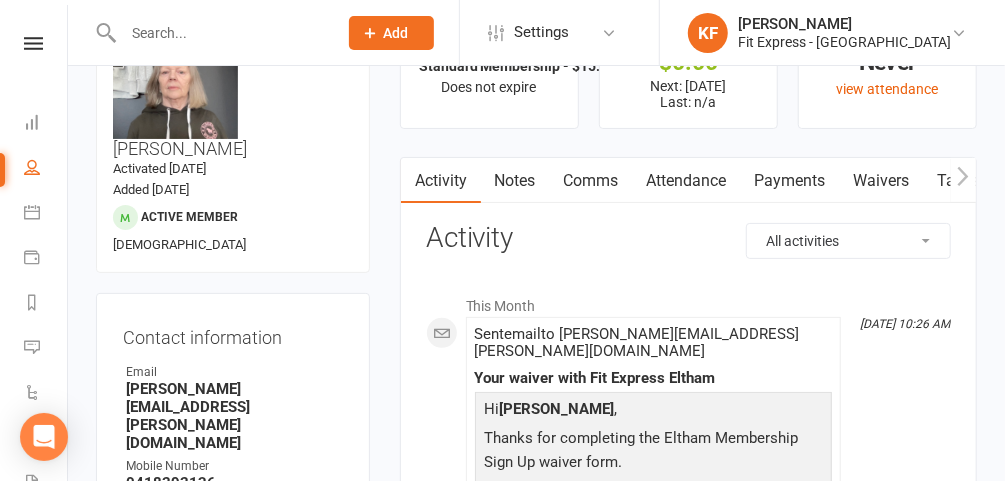 scroll, scrollTop: 98, scrollLeft: 0, axis: vertical 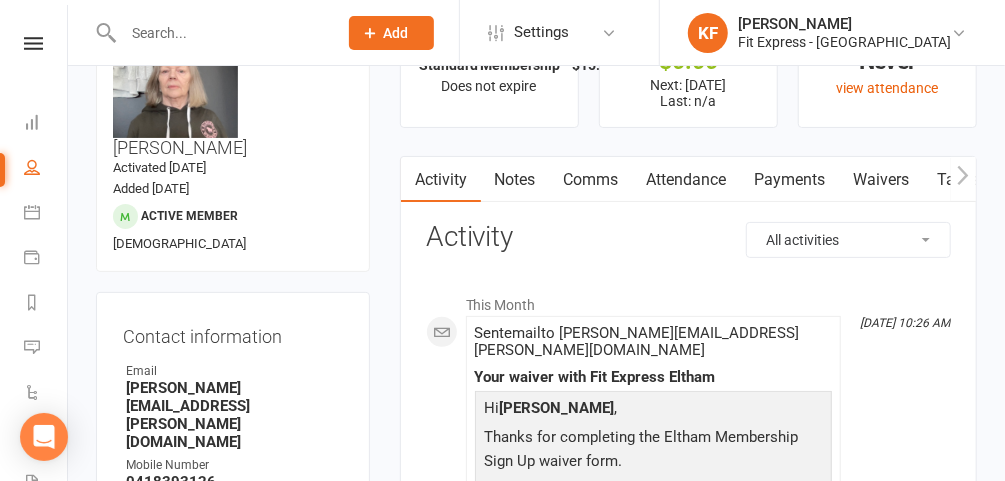 click on "✓ Memberships Standard Membership - $15.95 p/w Does not expire $ Balance $0.00 Next: 1 Aug 2025 Last: n/a Last visit Never view attendance
Activity Notes Comms Attendance Payments Waivers Tasks Automations Credit balance
All activities Bookings / Attendances Communications Notes Failed SMSes Gradings Members Memberships POS Sales Payments Credit Vouchers Prospects Reports Automations Tasks Waivers Workouts Kiosk Mode Consent Assessments Contact Flags Family Relationships Activity This Month Jul 10, 10:26 AM   Sent  email  to   shirley.hamel@gmail.com   Your waiver with Fit Express Eltham  Hi  Shirley Hamel ,     Thanks for completing the Eltham Membership Sign Up waiver form.     If you need to, you can view a copy of your waiver online any time using the link below:      Click here to view your signed form now      Kind regards,   Fit Express Eltham  show  more Opened   6 hours ago   2 Jul 10, 10:26 AM Waiver 'Eltham Membership Sign Up' signed at 10:07AM on 10-Jul-2025 was approved by Steve Condi" at bounding box center (688, 1642) 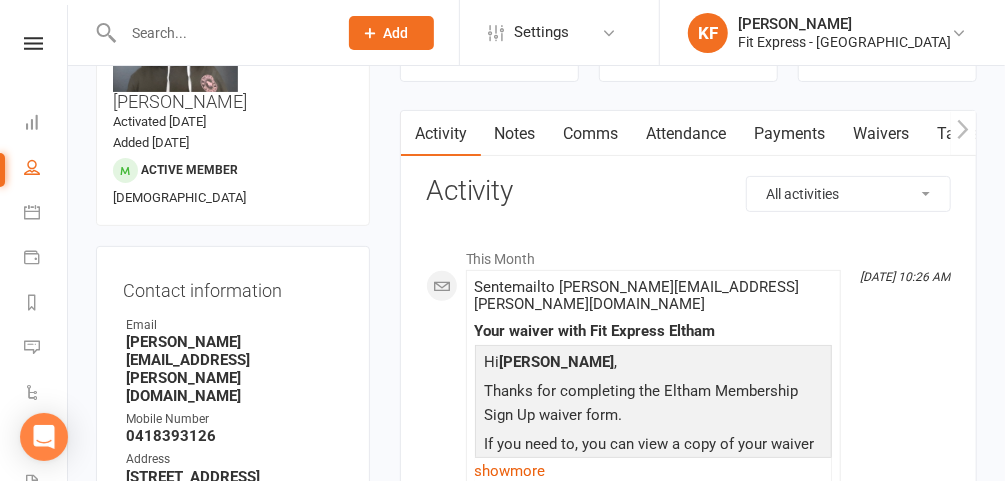 scroll, scrollTop: 145, scrollLeft: 0, axis: vertical 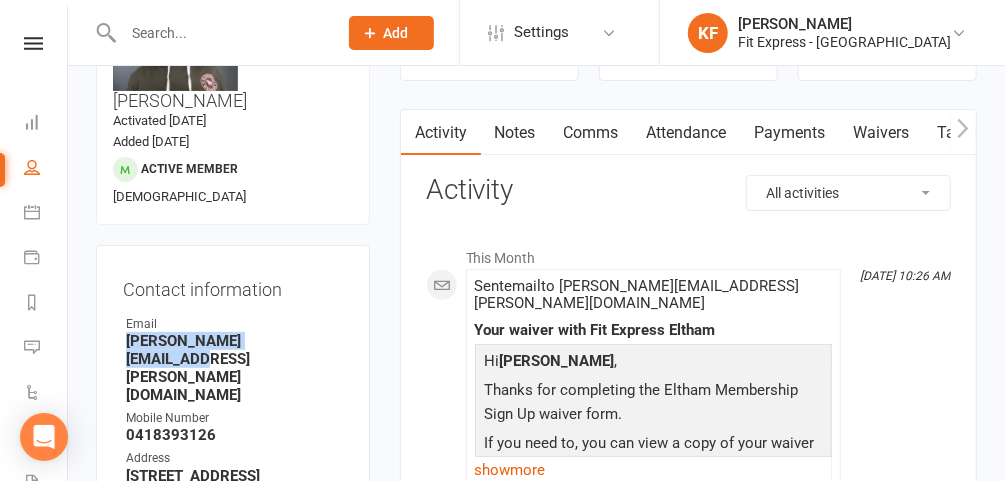 drag, startPoint x: 305, startPoint y: 298, endPoint x: 112, endPoint y: 302, distance: 193.04144 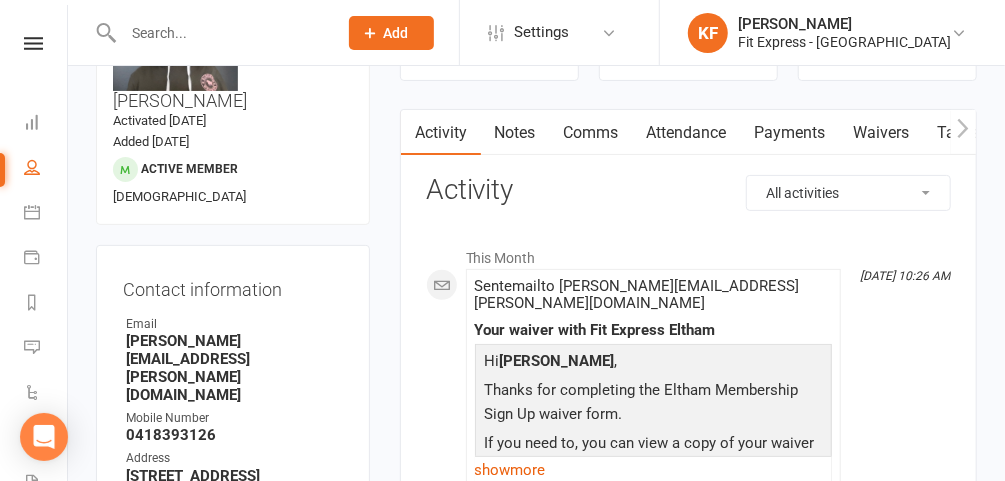 click at bounding box center [959, 33] 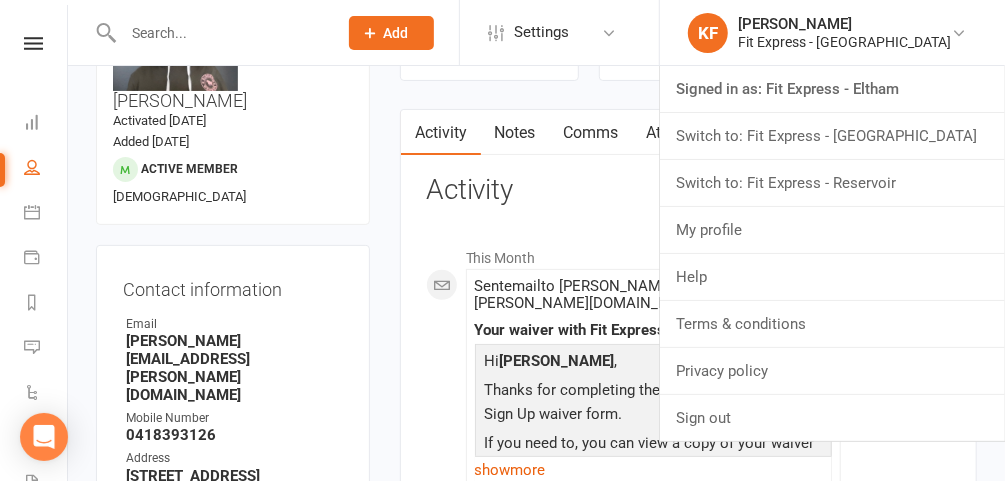 click on "Switch to: Fit Express - Reservoir" at bounding box center [832, 183] 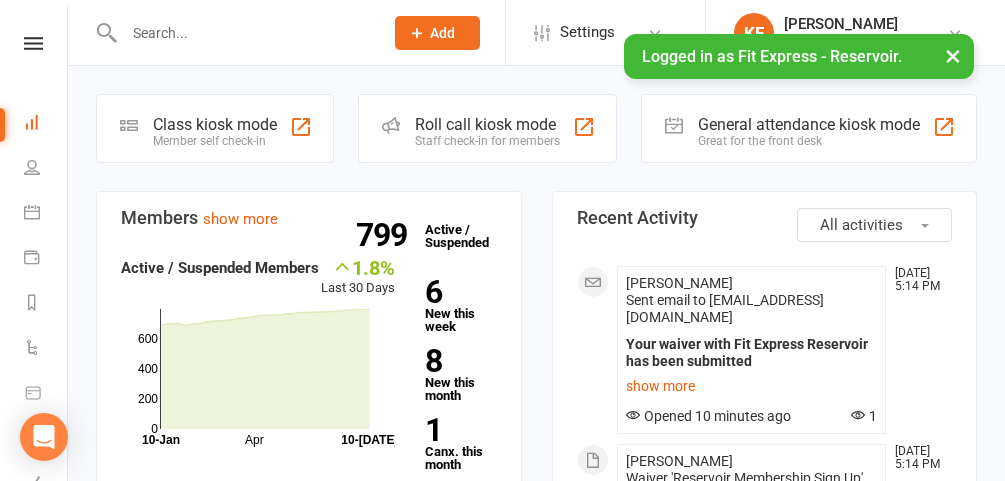 scroll, scrollTop: 0, scrollLeft: 0, axis: both 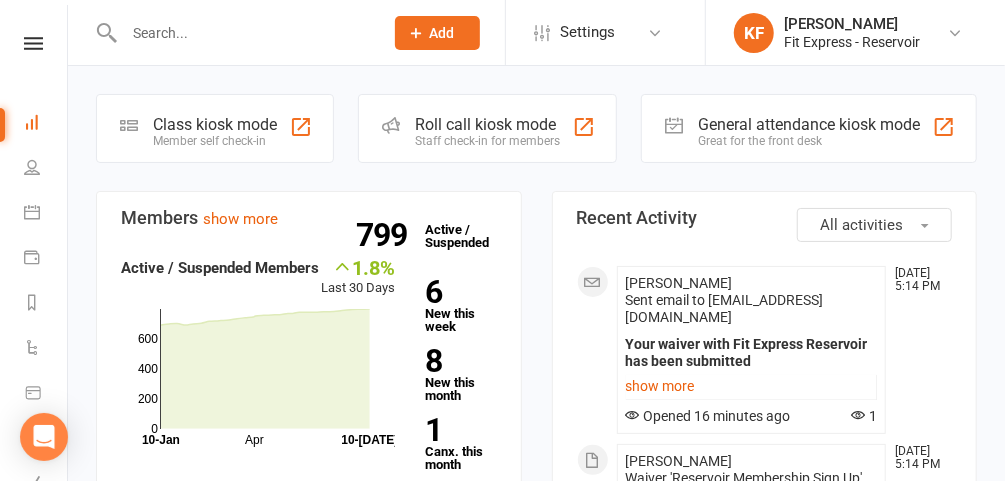 click at bounding box center (33, 43) 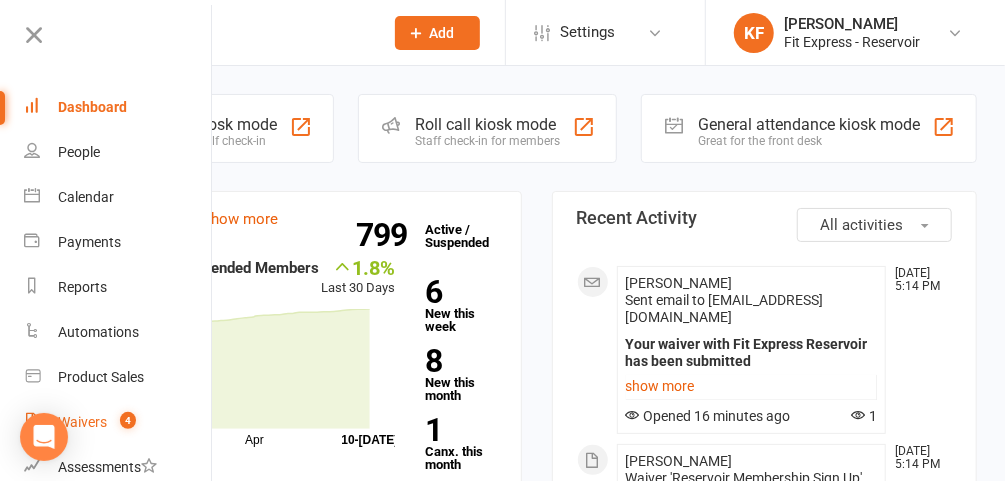 click on "Waivers" at bounding box center [82, 422] 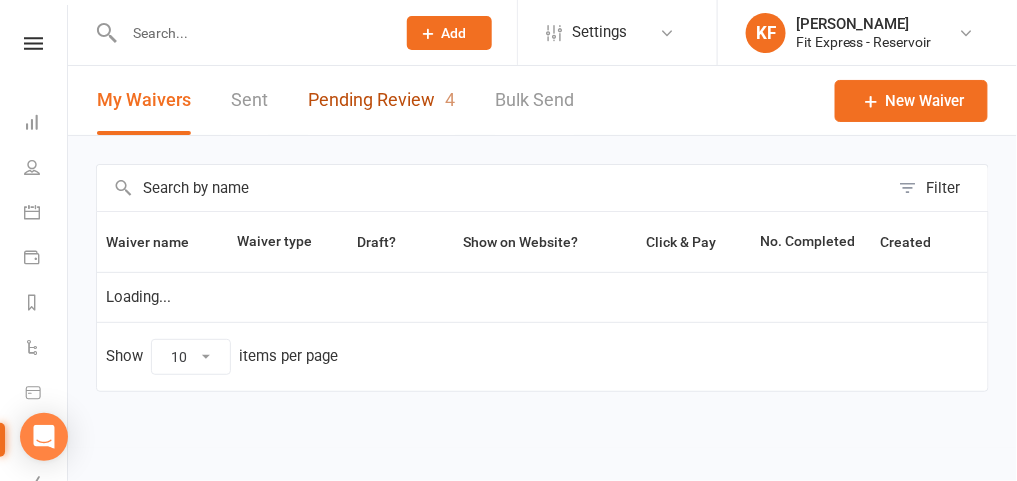 click on "Pending Review 4" at bounding box center [381, 100] 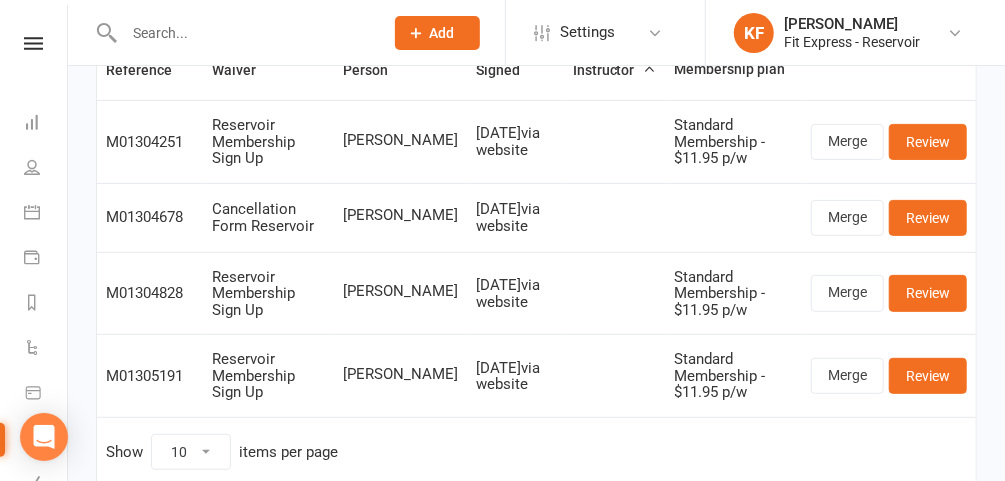scroll, scrollTop: 214, scrollLeft: 0, axis: vertical 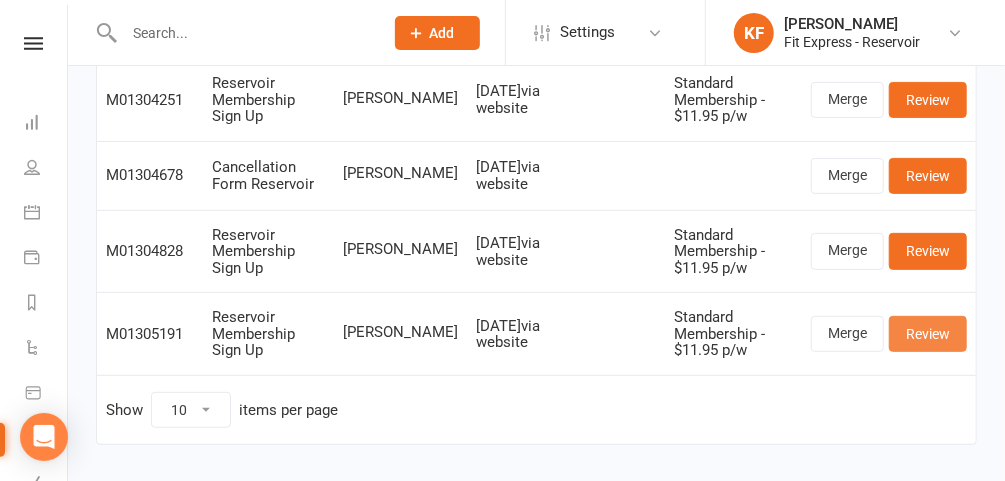 click on "Review" at bounding box center (928, 334) 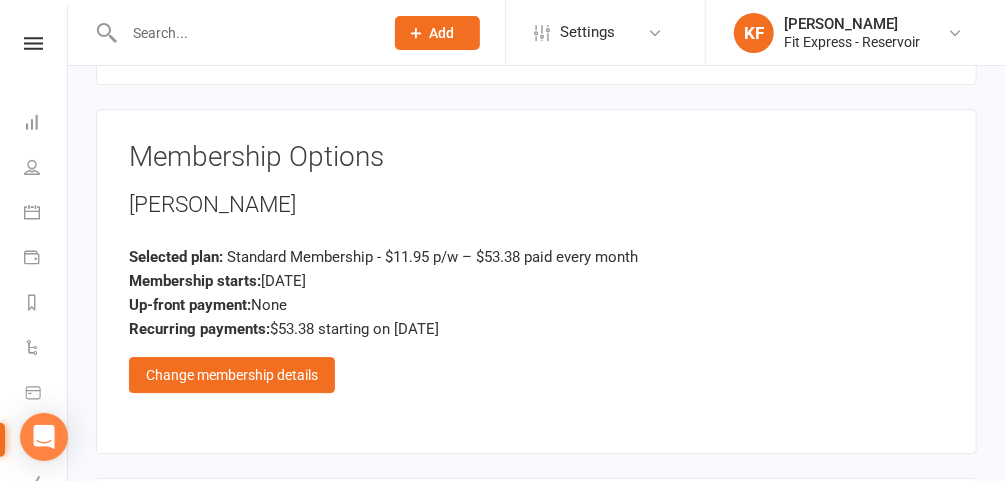 scroll, scrollTop: 2333, scrollLeft: 0, axis: vertical 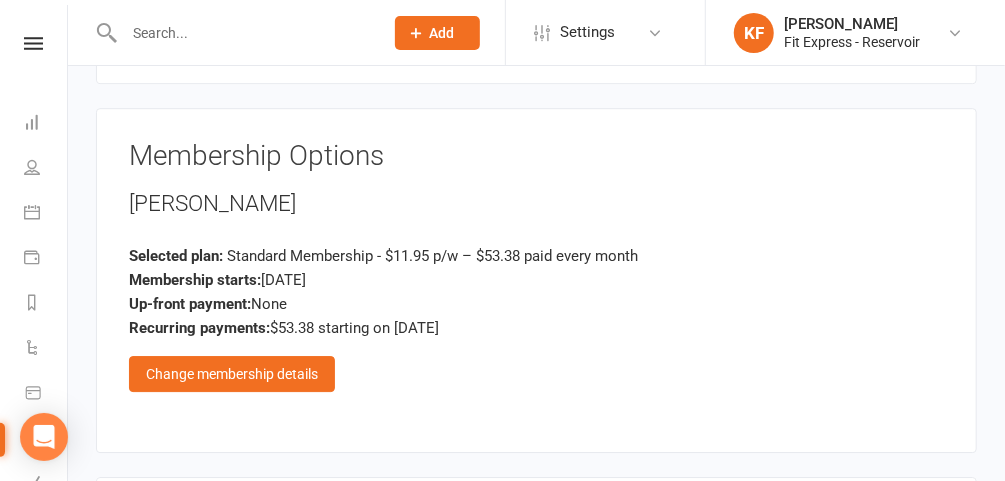 click on "Change membership details" at bounding box center [232, 374] 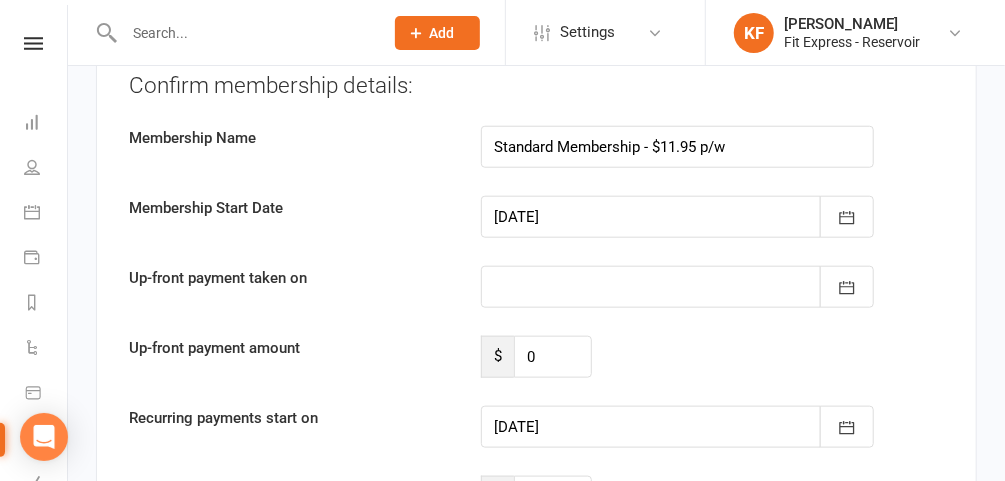 scroll, scrollTop: 3728, scrollLeft: 0, axis: vertical 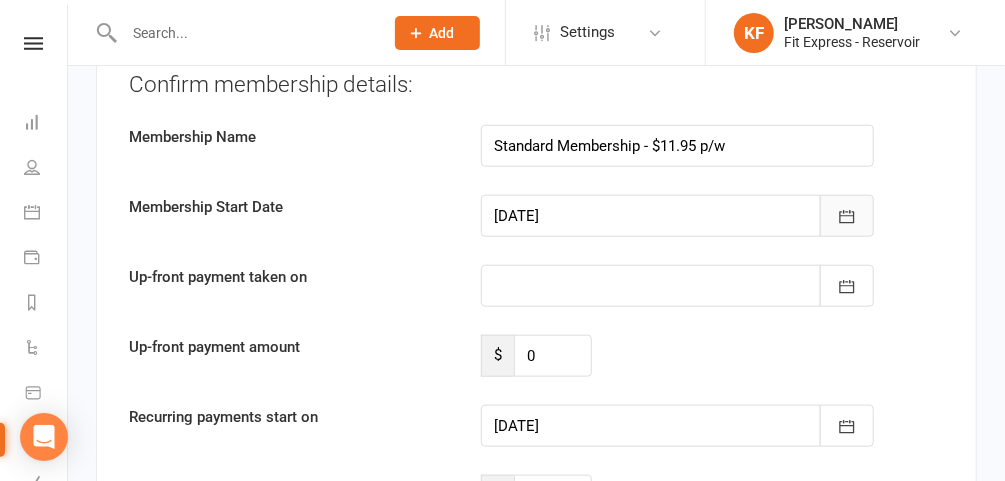 click 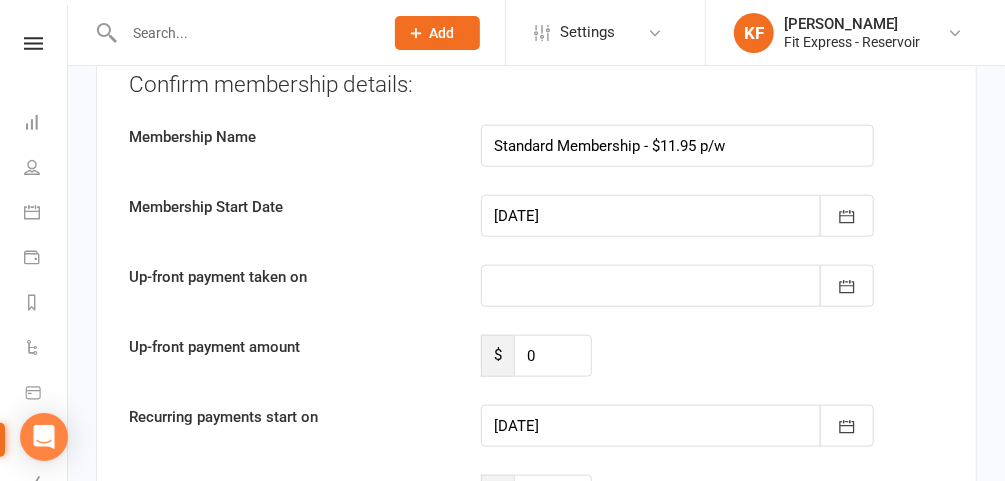 scroll, scrollTop: 3732, scrollLeft: 0, axis: vertical 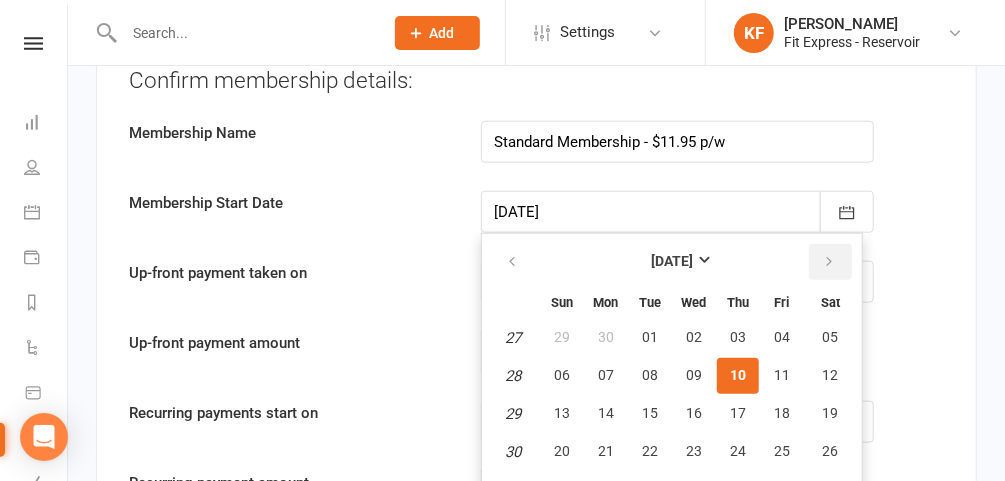 click at bounding box center (830, 262) 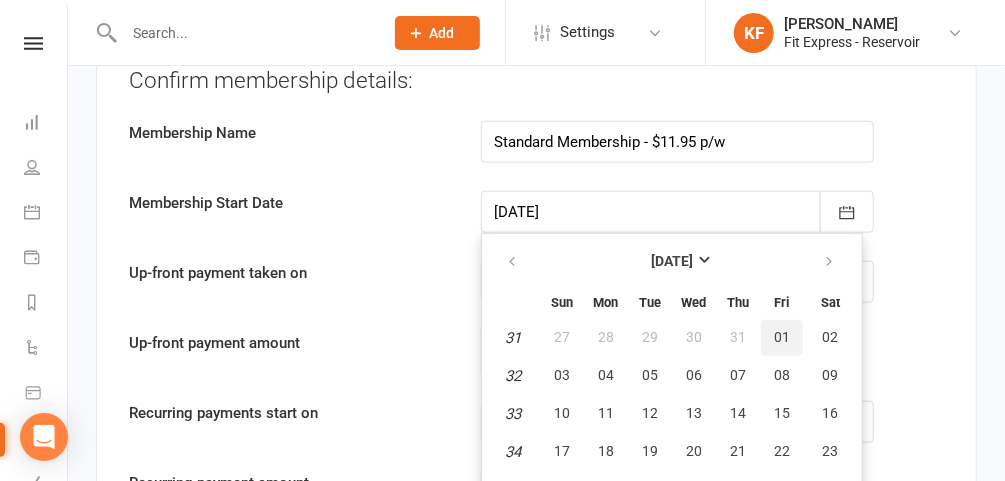 click on "01" at bounding box center (782, 337) 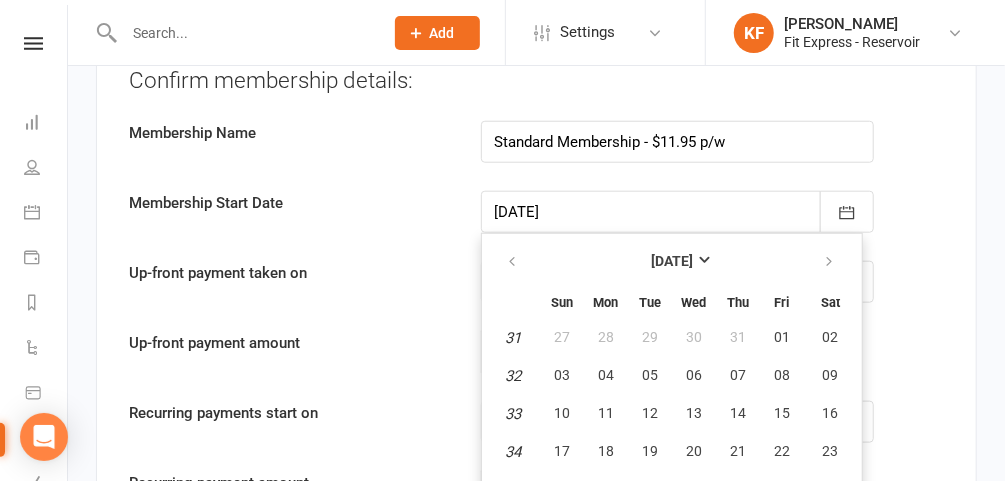 type on "01 Aug 2025" 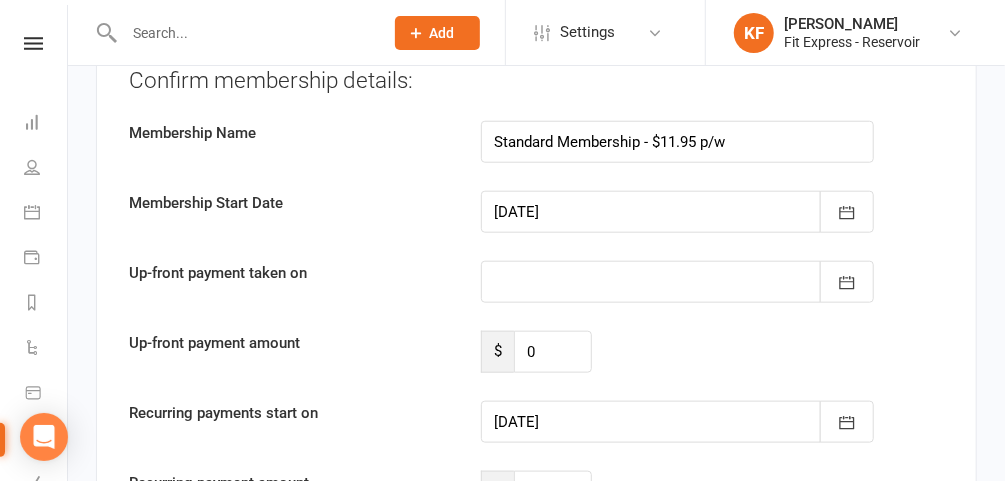 type on "01 Aug 2025" 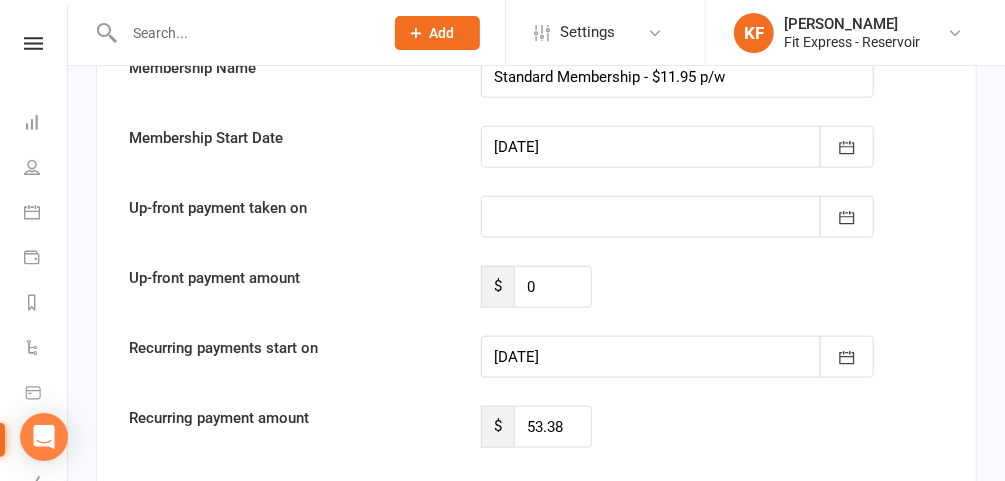 scroll, scrollTop: 3797, scrollLeft: 0, axis: vertical 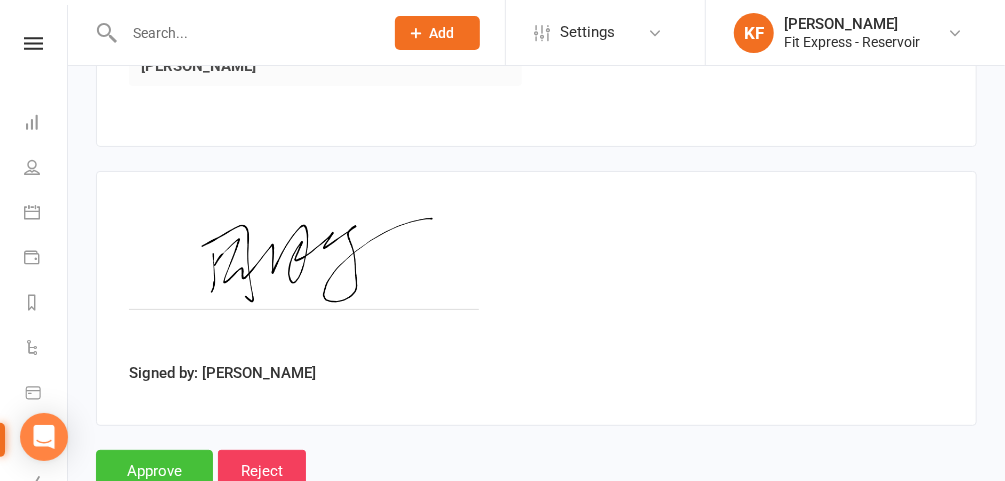 click on "Approve" at bounding box center [154, 471] 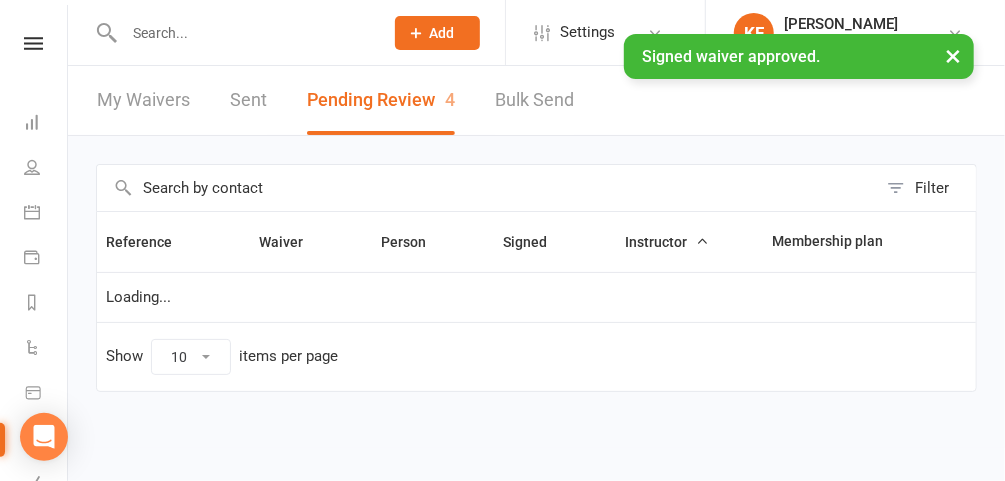 scroll, scrollTop: 0, scrollLeft: 0, axis: both 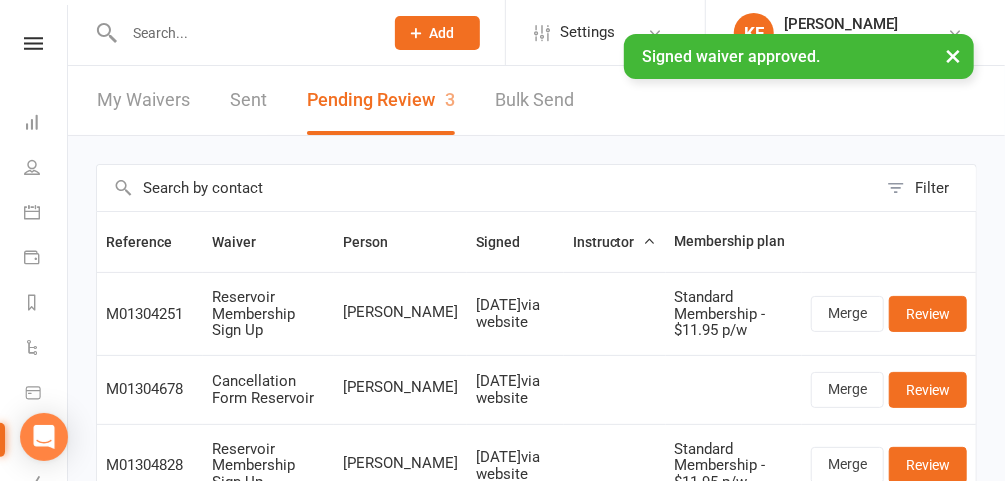 click on "× Signed waiver approved." at bounding box center (489, 34) 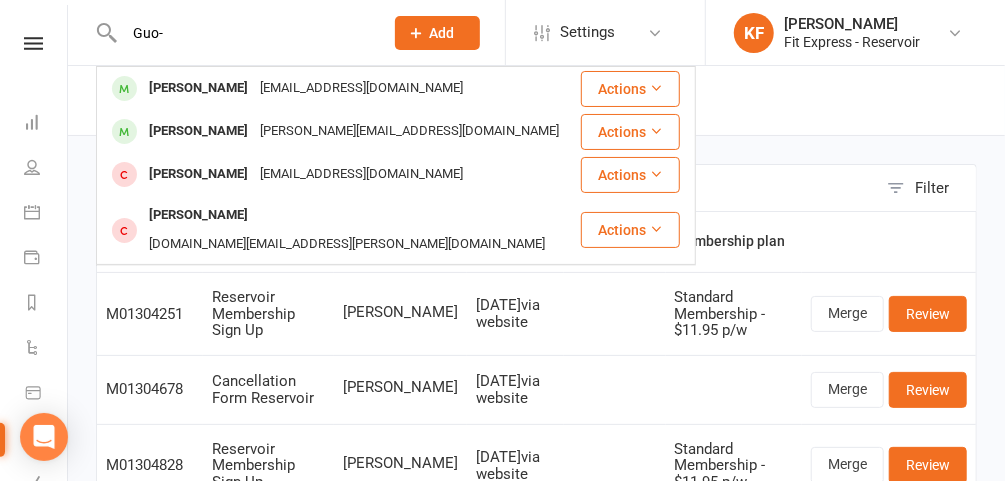 type on "Guo-" 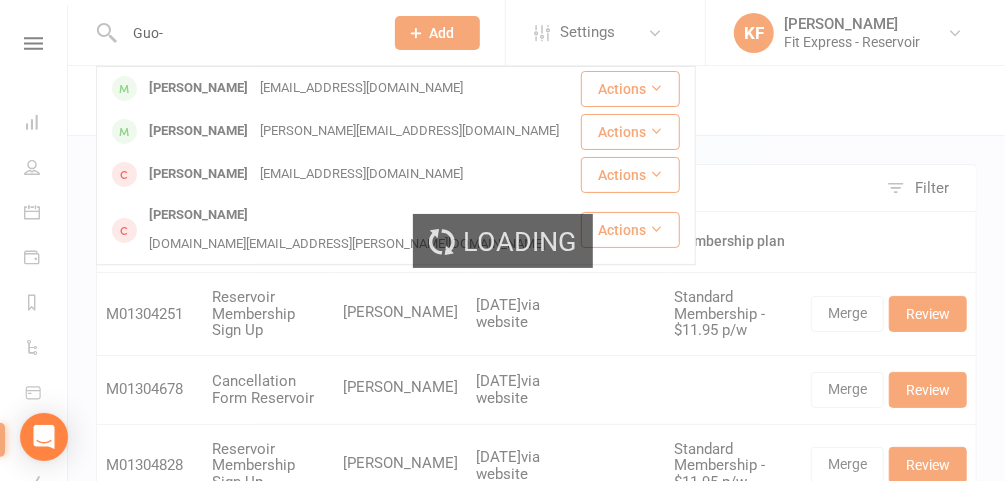 type 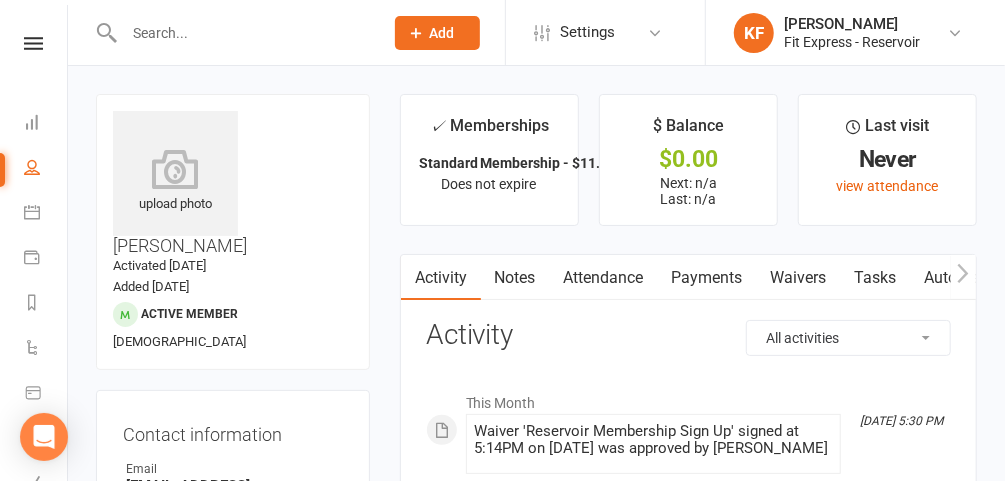 click on "upload photo" at bounding box center (175, 182) 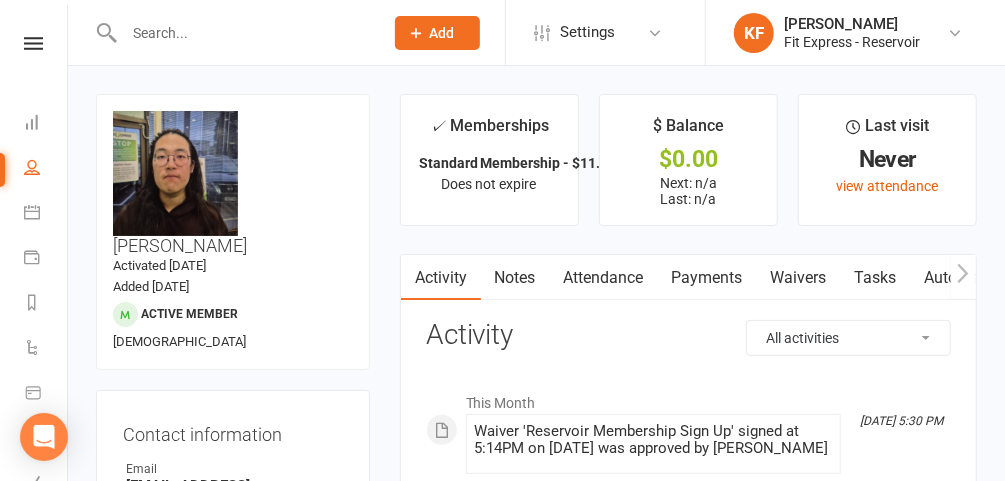 click at bounding box center (33, 43) 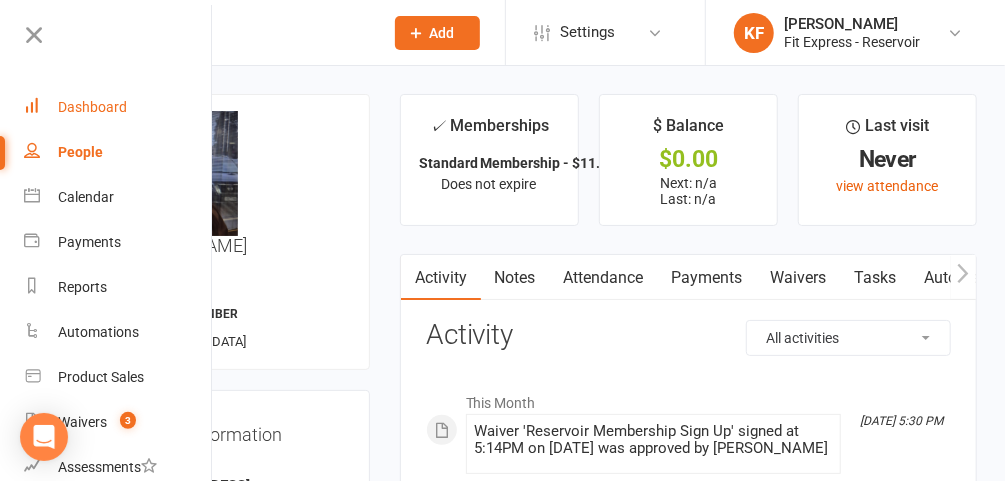click on "Dashboard" at bounding box center [92, 107] 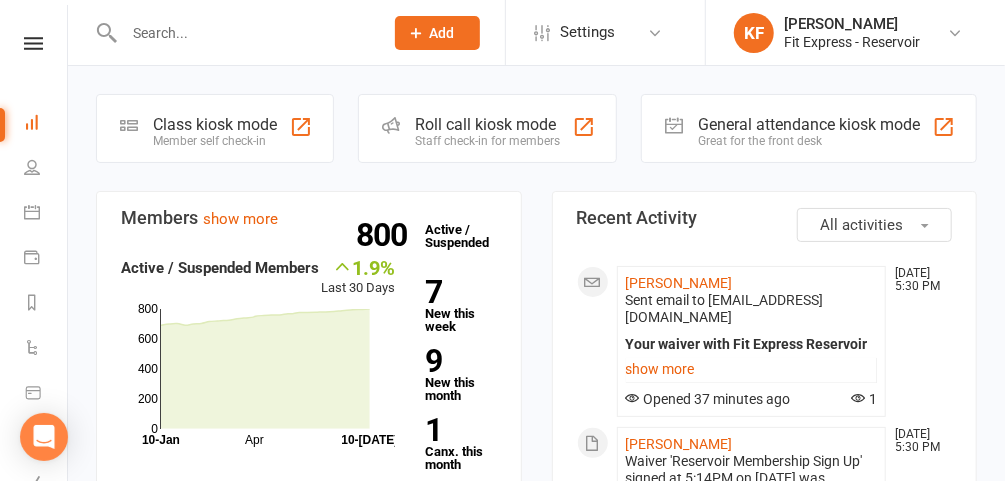 click at bounding box center (955, 33) 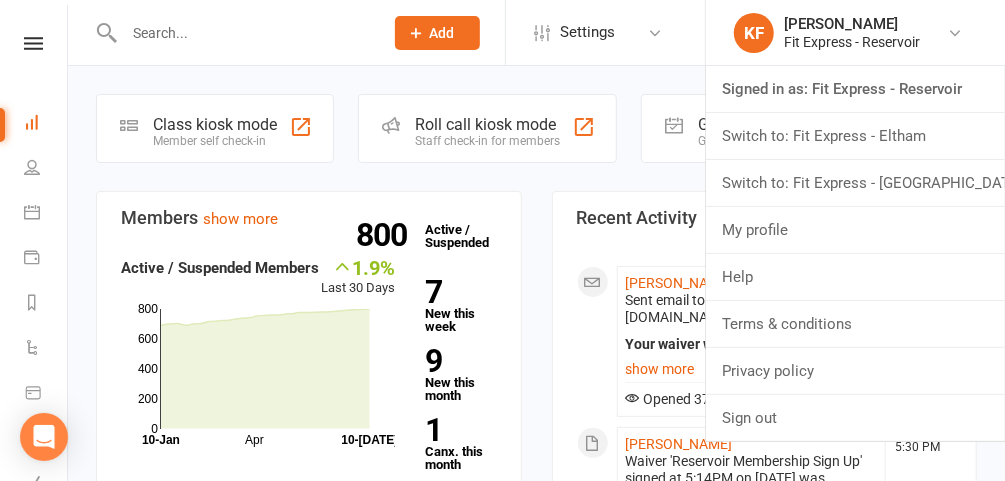 click on "Switch to: Fit Express - [GEOGRAPHIC_DATA]" at bounding box center [855, 183] 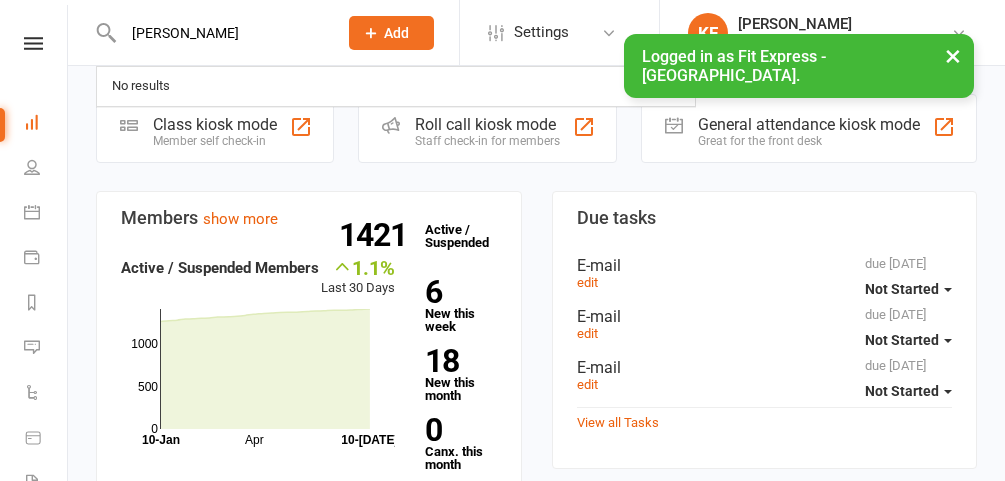 scroll, scrollTop: 0, scrollLeft: 0, axis: both 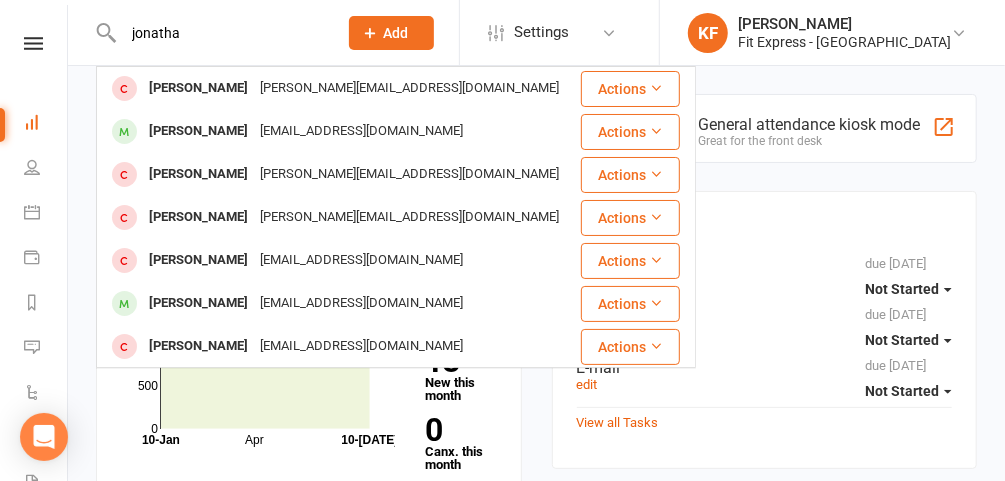 type on "jonatha" 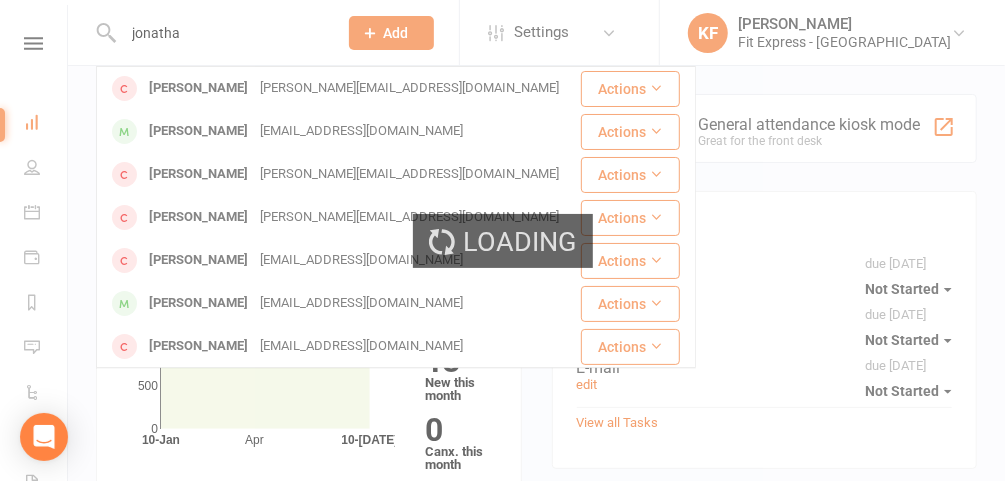type 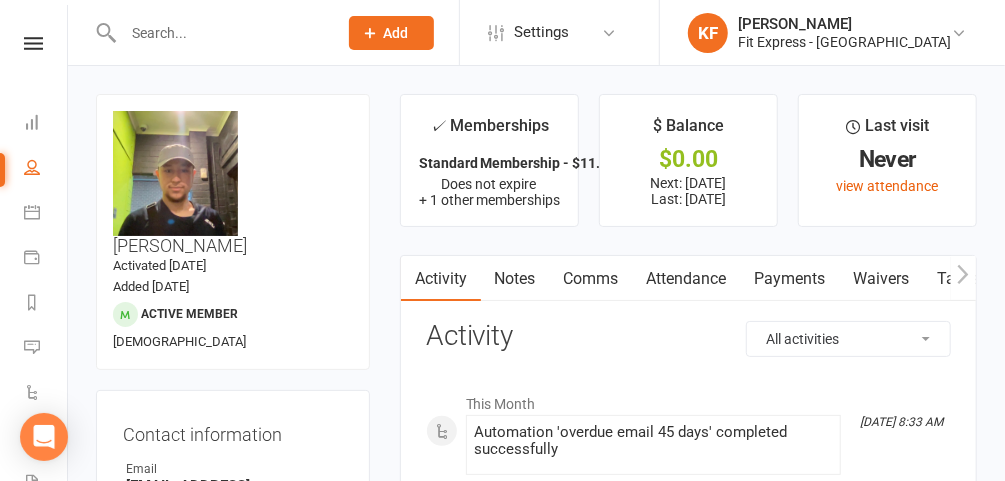 click on "Payments" at bounding box center (790, 279) 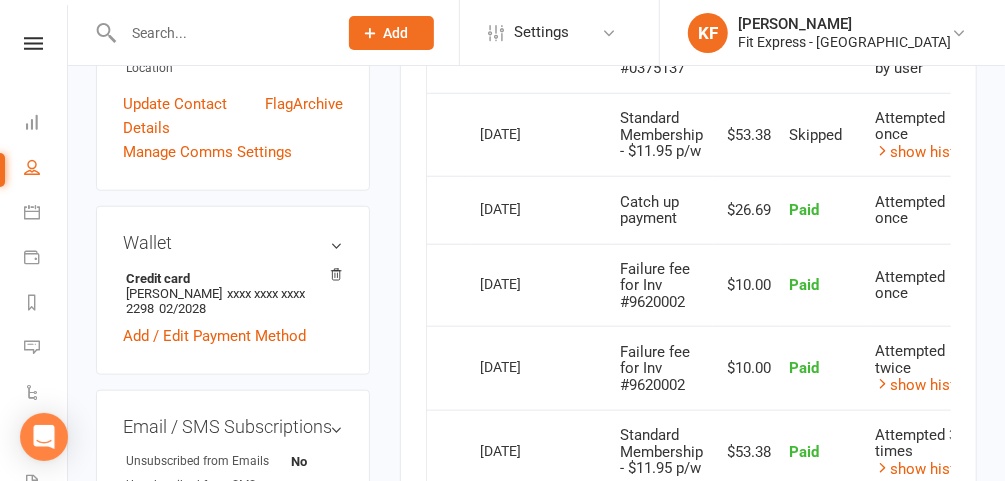 scroll, scrollTop: 676, scrollLeft: 0, axis: vertical 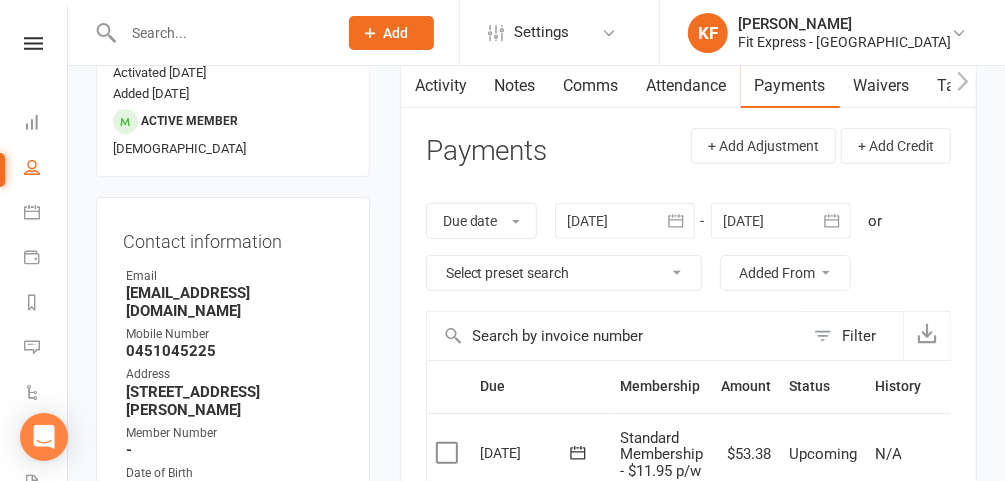 click at bounding box center (625, 221) 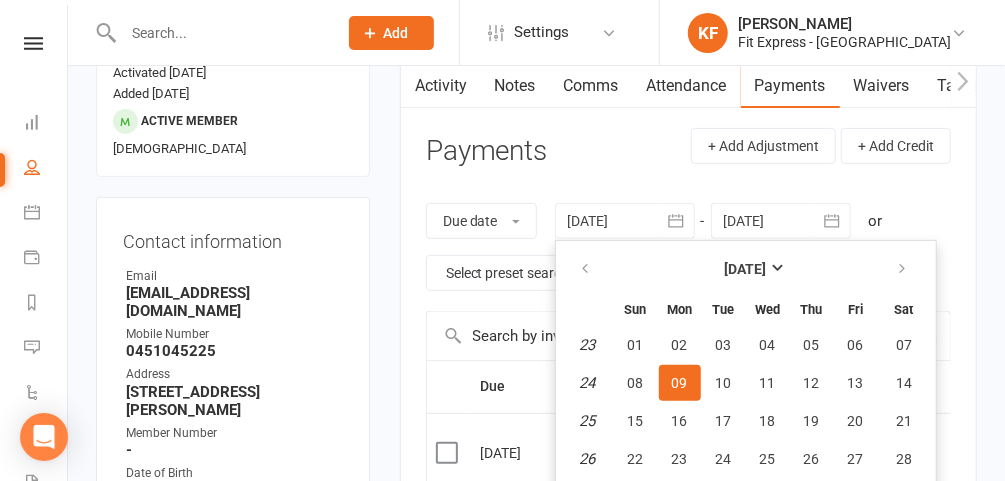 scroll, scrollTop: 260, scrollLeft: 0, axis: vertical 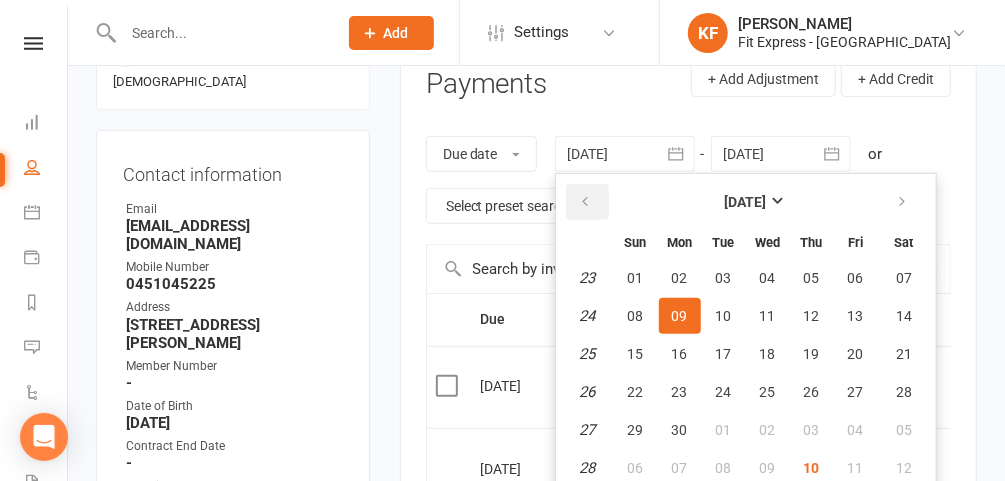 click at bounding box center (586, 202) 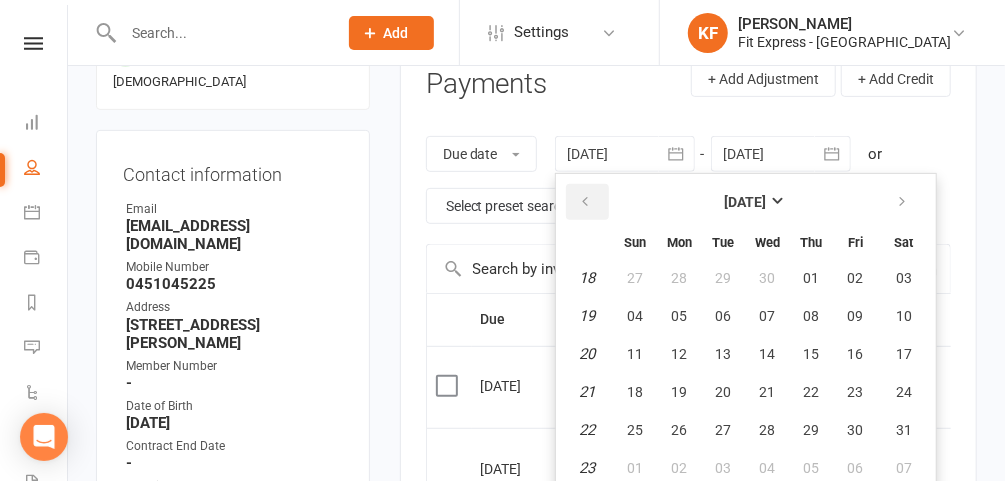 click at bounding box center (586, 202) 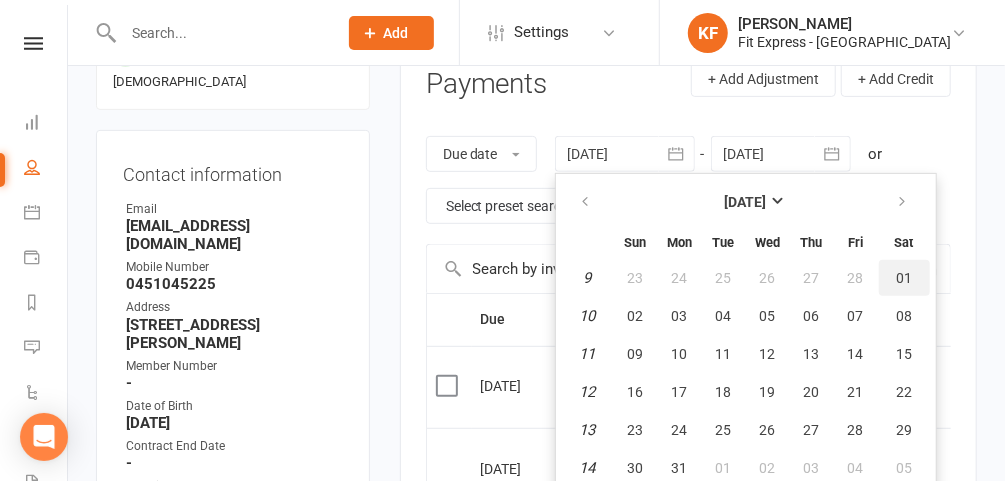 click on "01" at bounding box center [904, 278] 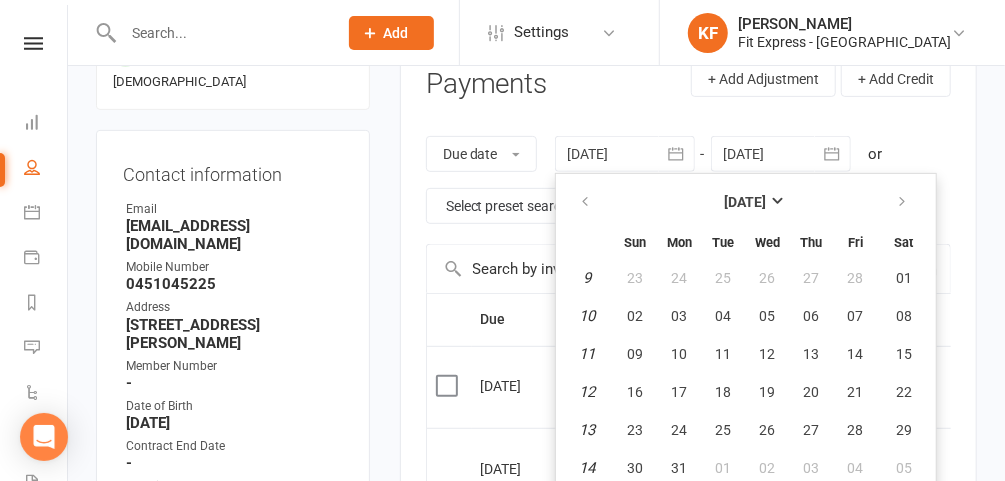 type on "01 Mar 2025" 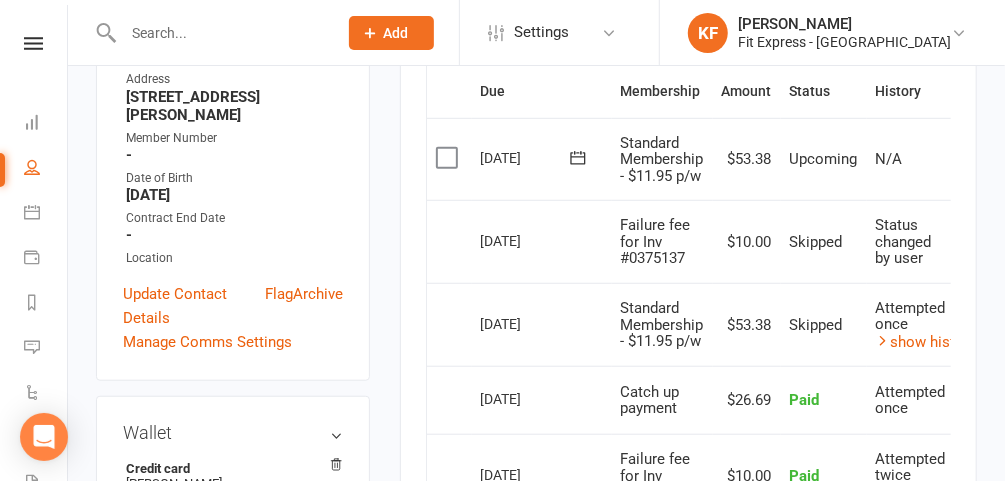 scroll, scrollTop: 481, scrollLeft: 0, axis: vertical 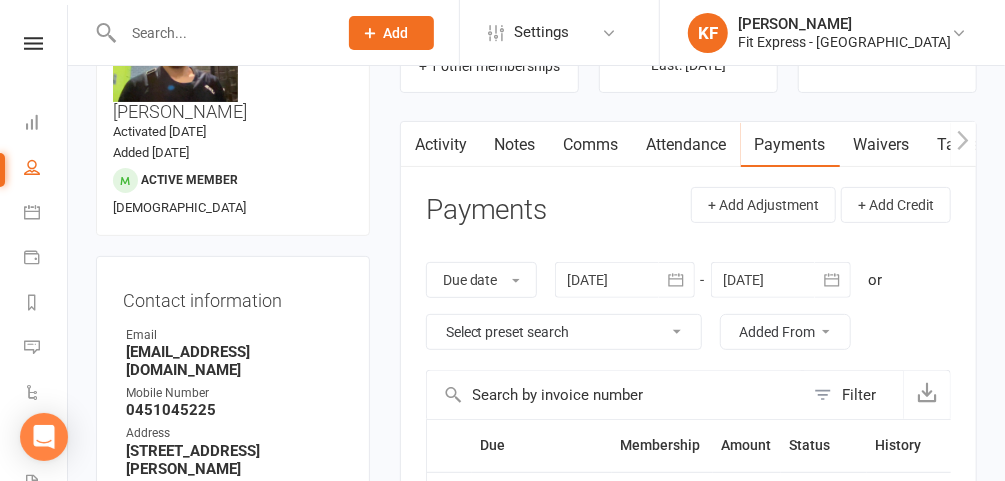 click on "Notes" at bounding box center (515, 145) 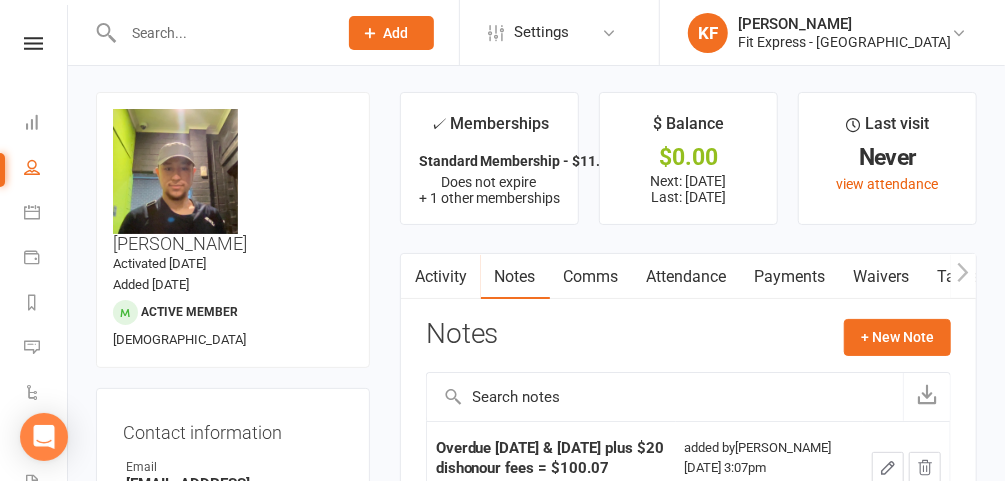 scroll, scrollTop: 0, scrollLeft: 0, axis: both 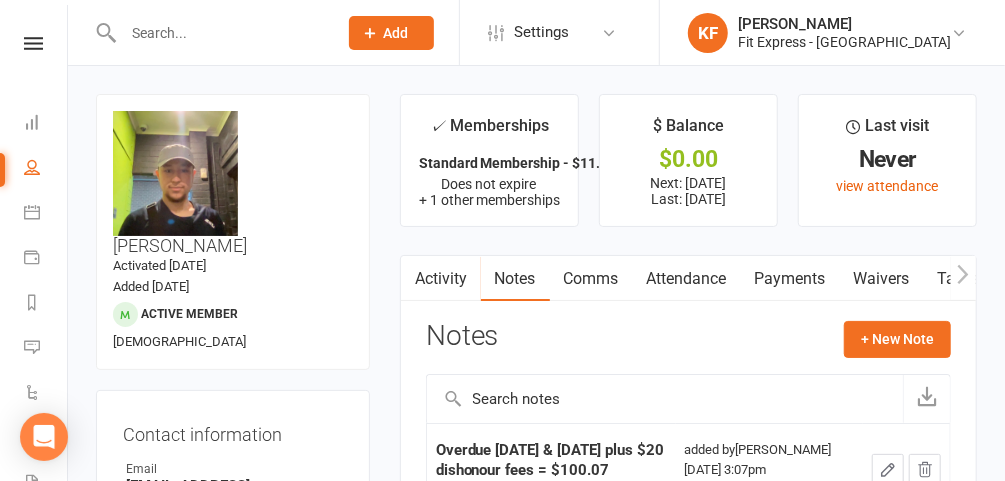 click on "Payments" at bounding box center [790, 279] 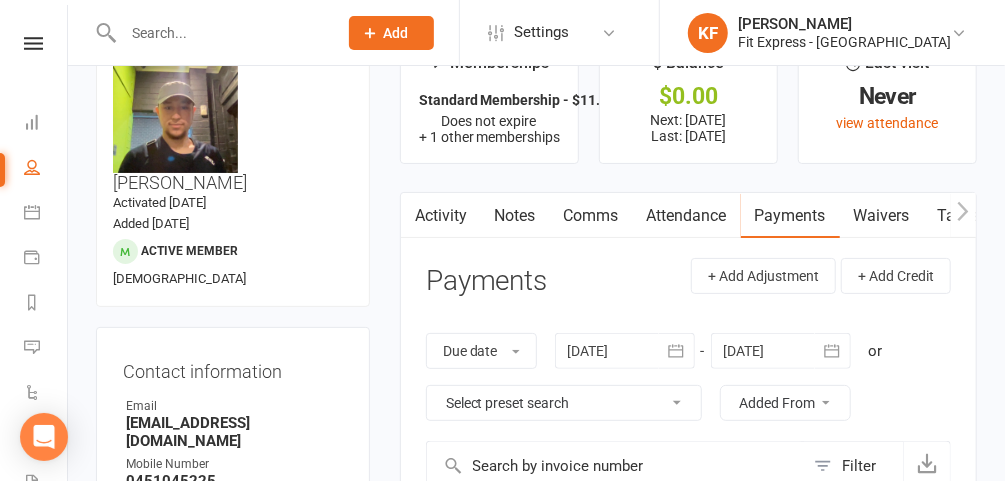 scroll, scrollTop: 0, scrollLeft: 0, axis: both 